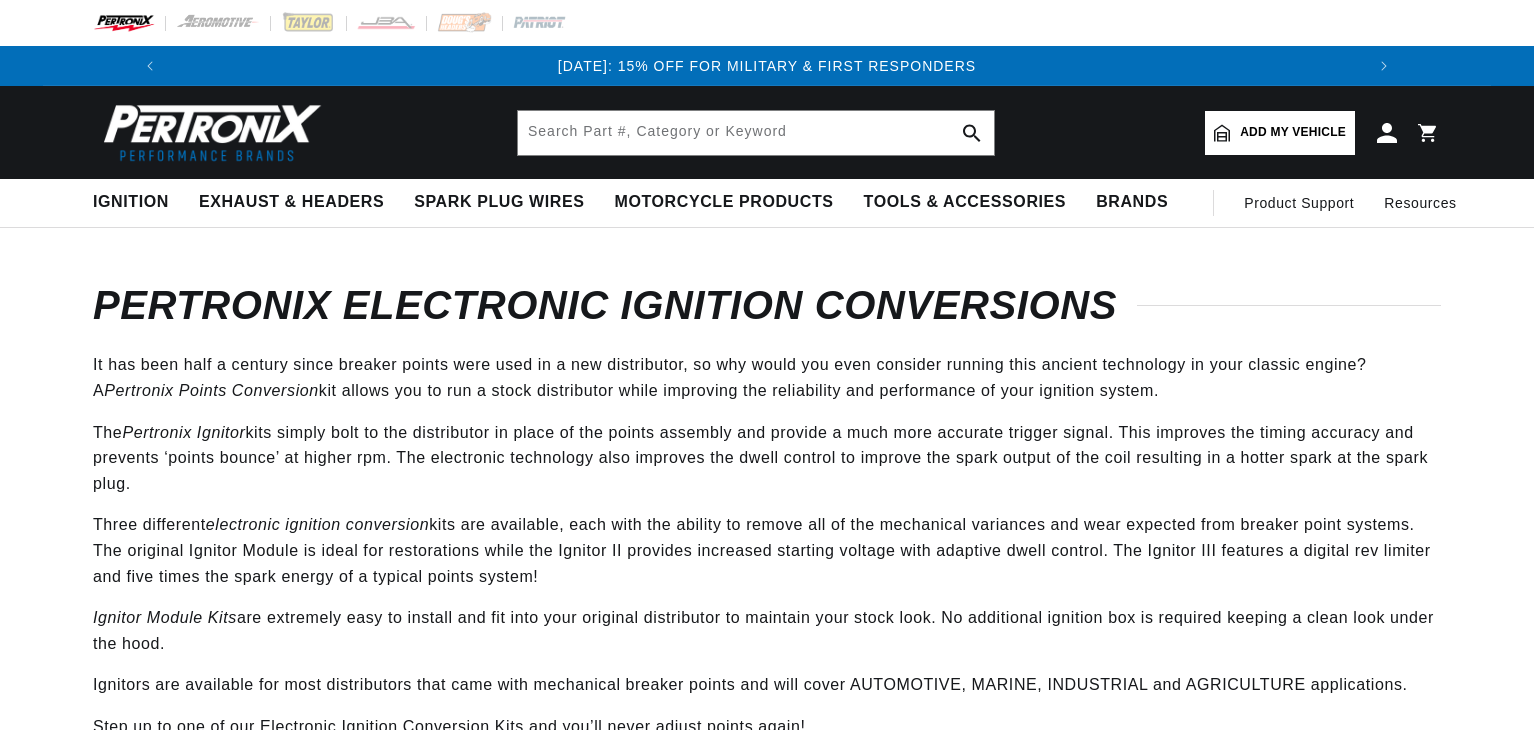 scroll, scrollTop: 0, scrollLeft: 0, axis: both 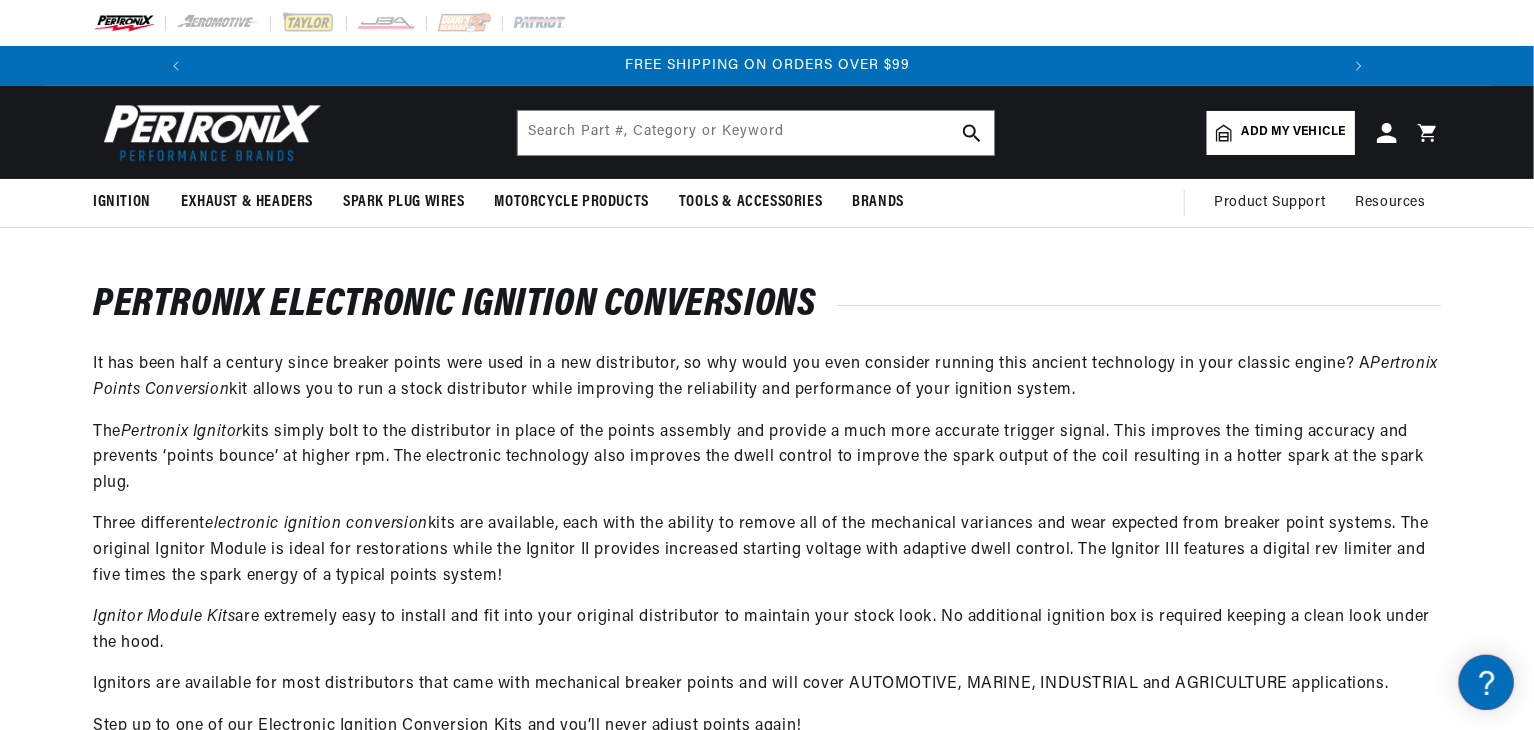 click on "PerTronix Electronic Ignition Conversions
It has been half a century since breaker points were used in a new distributor, so why would you even consider running this ancient technology in your classic engine? A  Pertronix Points Conversion  kit allows you to run a stock distributor while improving the reliability and performance of your ignition system. The  Pertronix Ignitor  kits simply bolt to the distributor in place of the points assembly and provide a much more accurate trigger signal. This improves the timing accuracy and prevents ‘points bounce’ at higher rpm. The electronic technology also improves the dwell control to improve the spark output of the coil resulting in a hotter spark at the spark plug. Three different  electronic ignition conversion Ignitor Module Kits
/" at bounding box center (767, 3618) 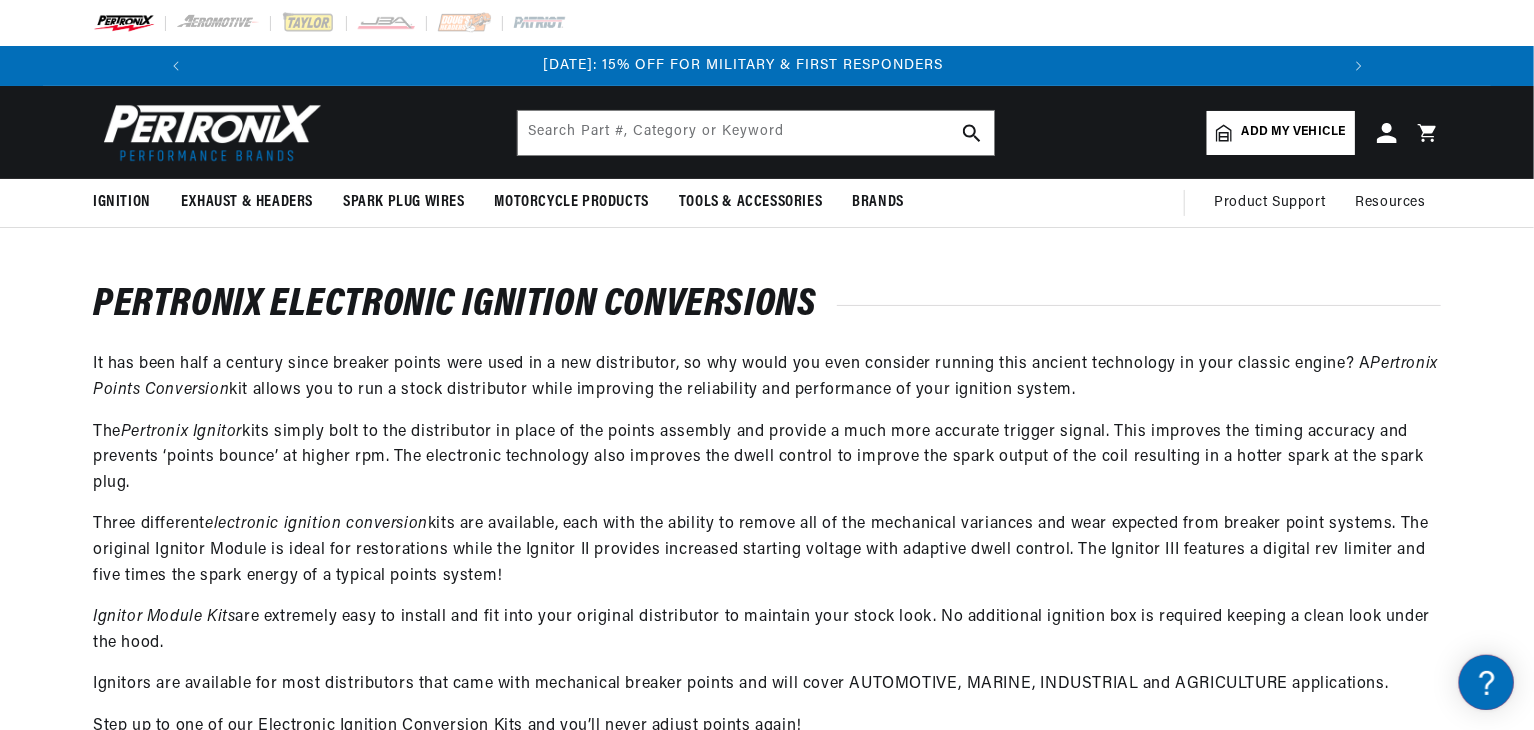 scroll, scrollTop: 0, scrollLeft: 0, axis: both 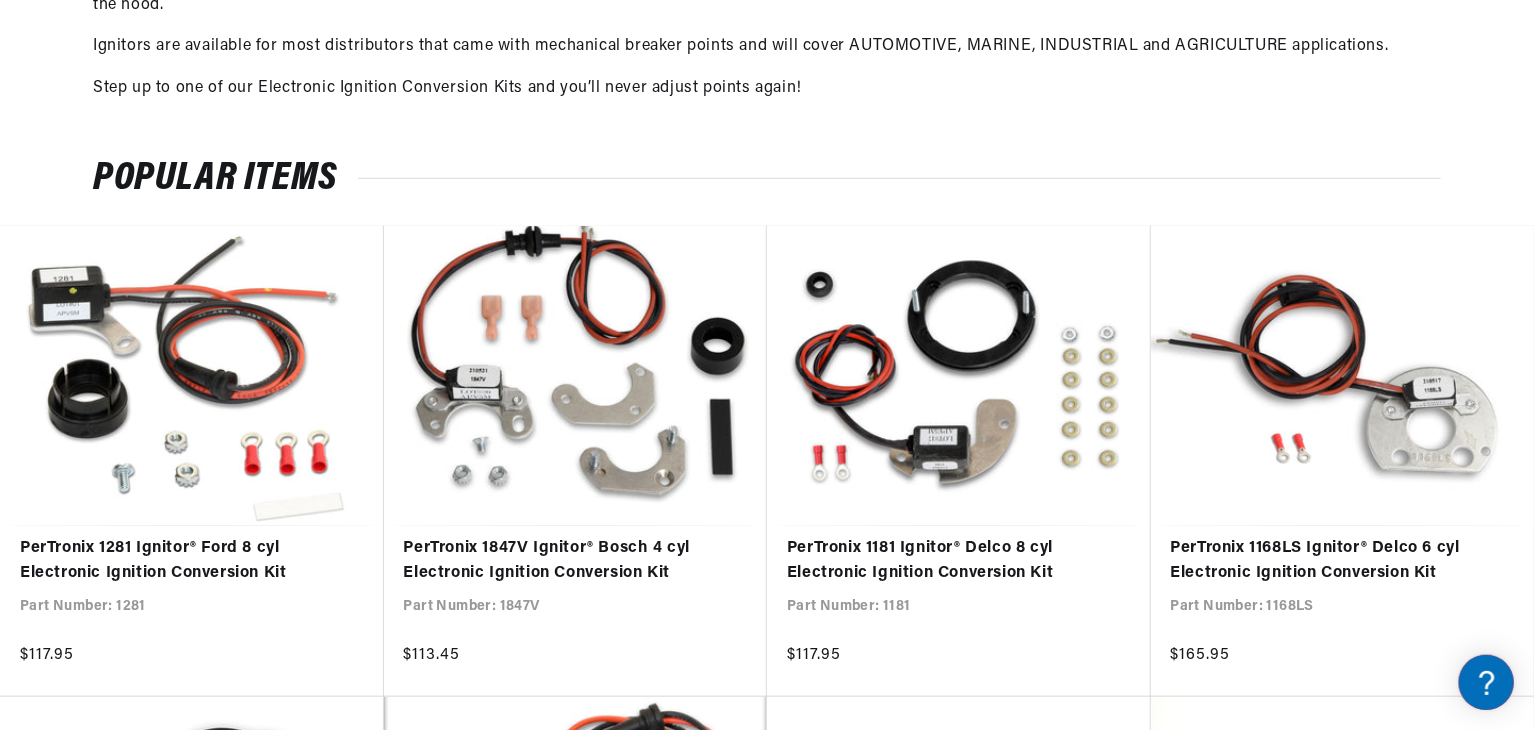 drag, startPoint x: 1531, startPoint y: 121, endPoint x: 1535, endPoint y: 170, distance: 49.162994 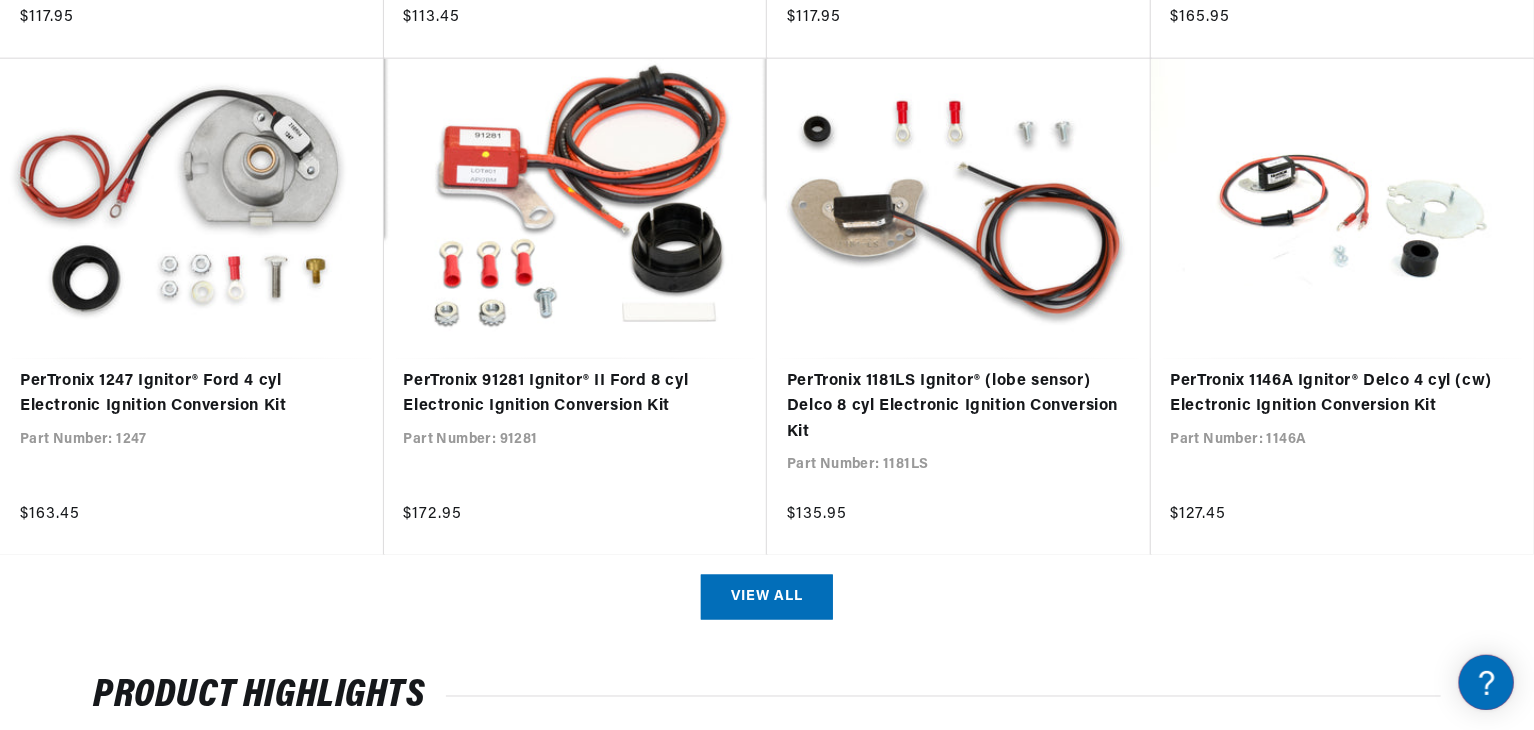 scroll, scrollTop: 0, scrollLeft: 1180, axis: horizontal 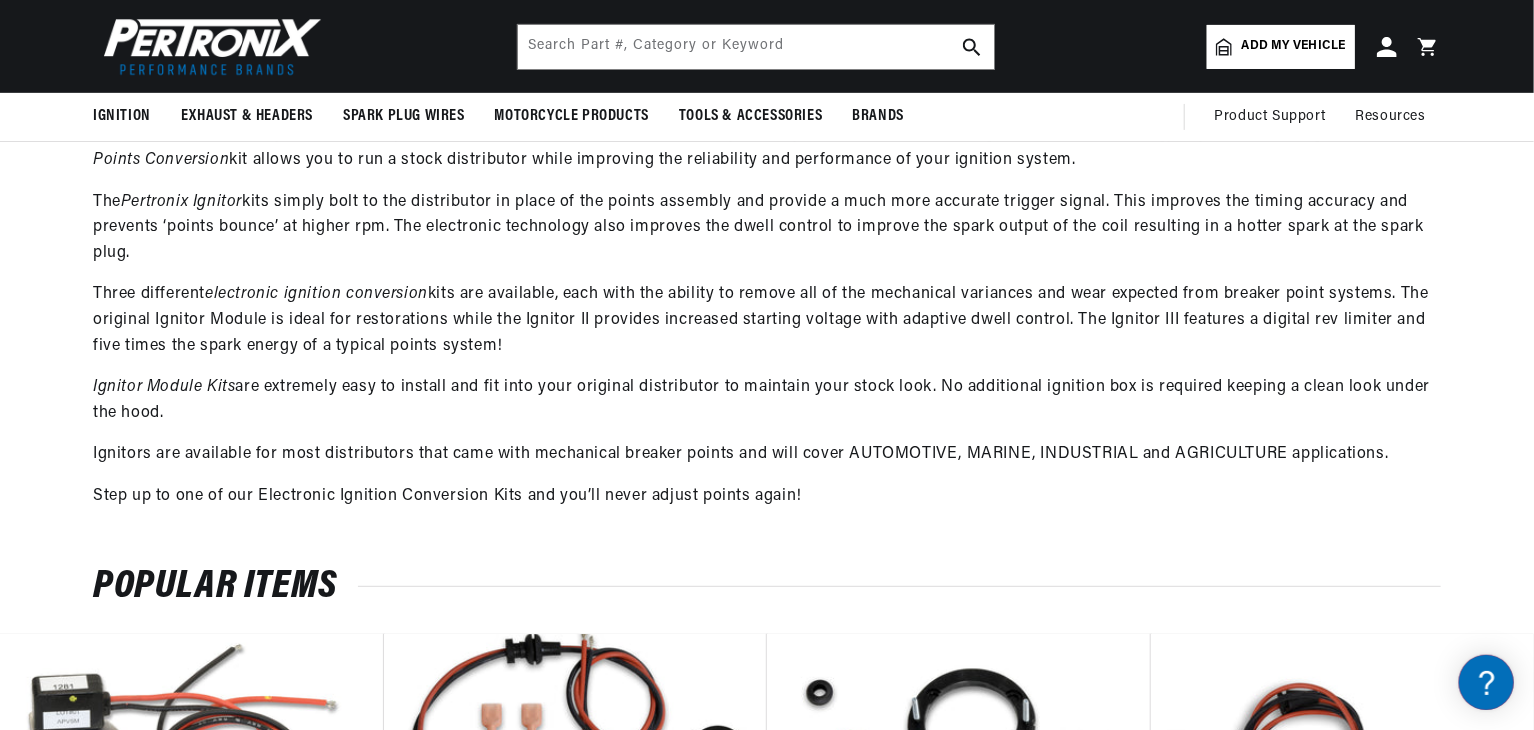 click on "Add my vehicle" at bounding box center (1294, 46) 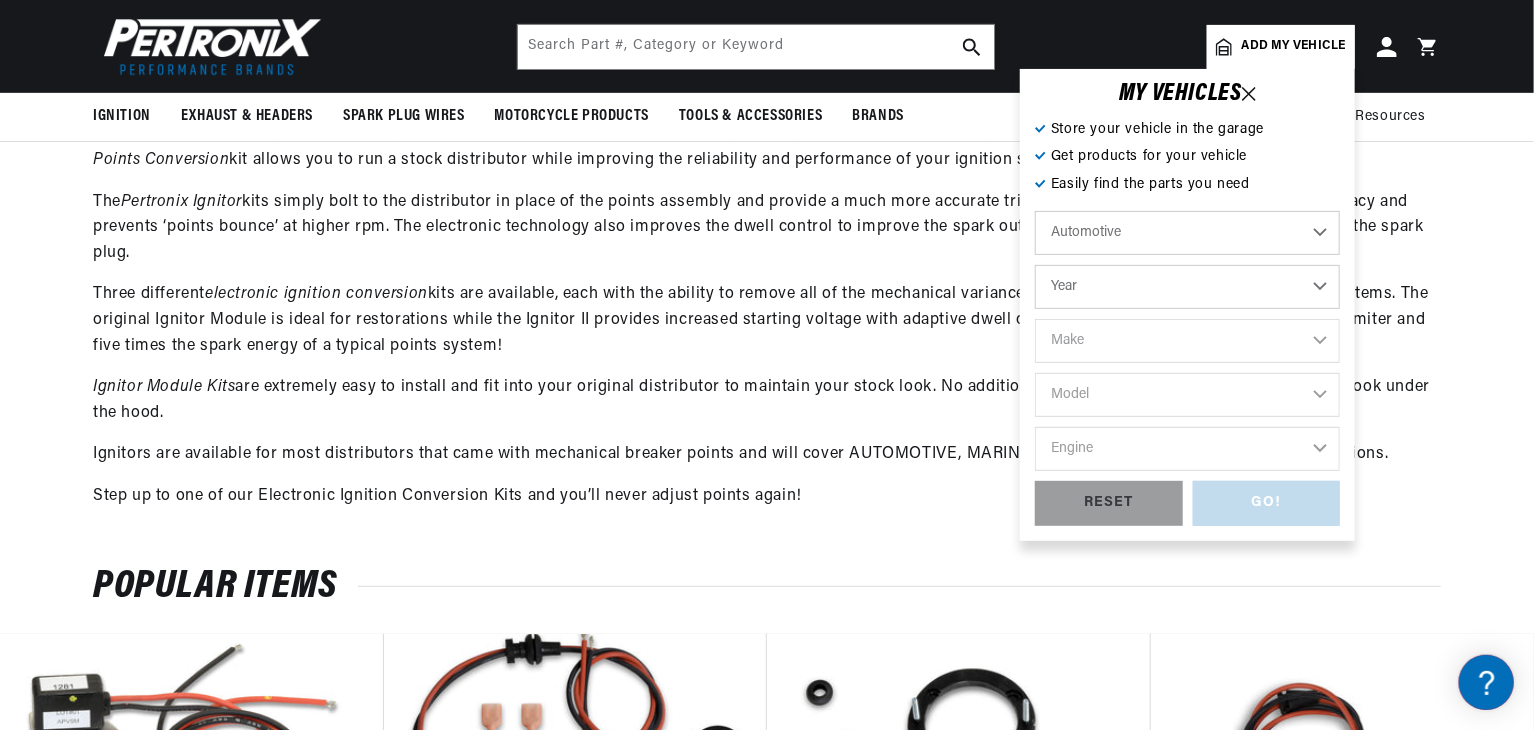 click on "Year
2022
2021
2020
2019
2018
2017
2016
2015
2014
2013
2012
2011
2010
2009
2008
2007
2006
2005
2004
2003
2002
2001
2000
1999
1998
1997
1996
1995
1994
1993
1992
1991
1990
1989
1988
1987
1986 1985" at bounding box center (1187, 287) 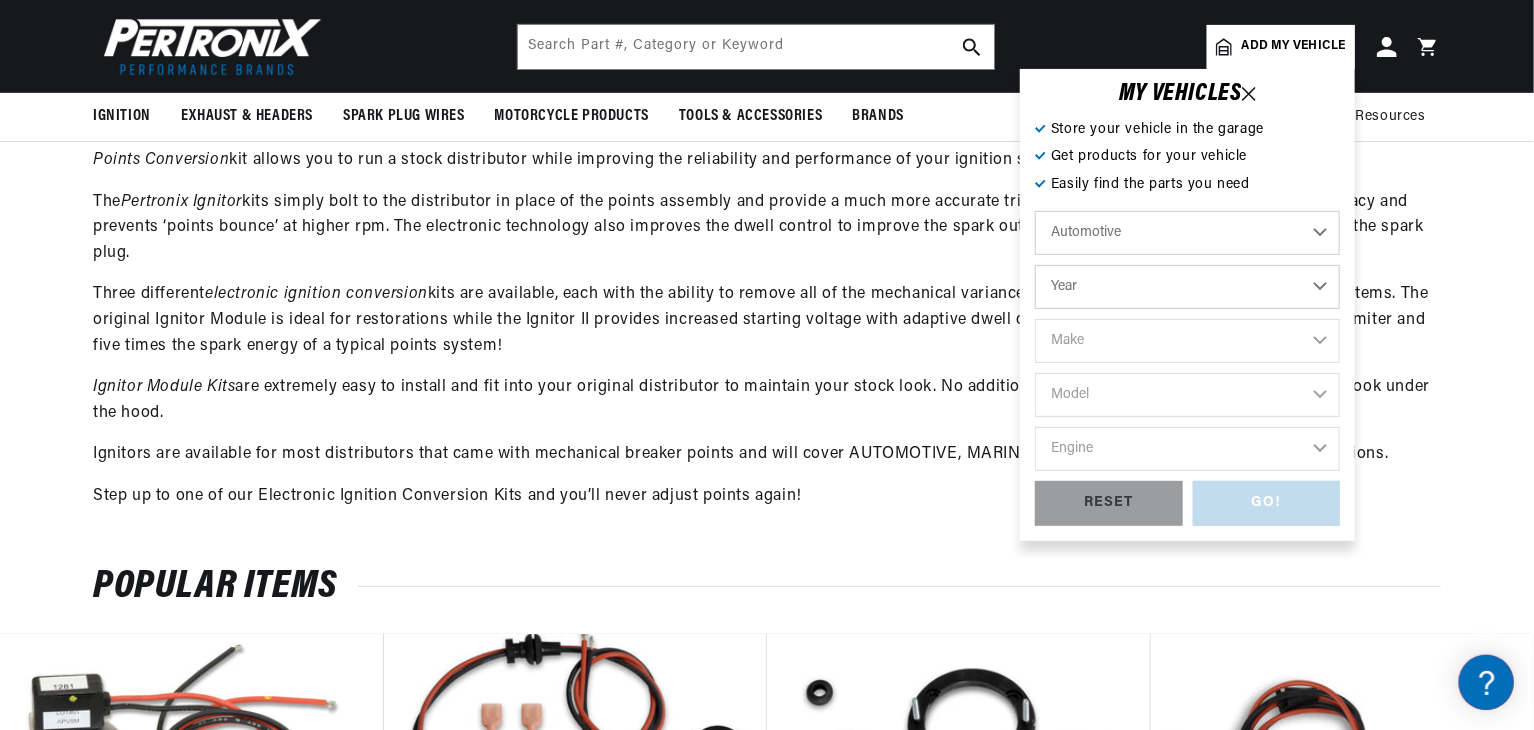 scroll, scrollTop: 0, scrollLeft: 0, axis: both 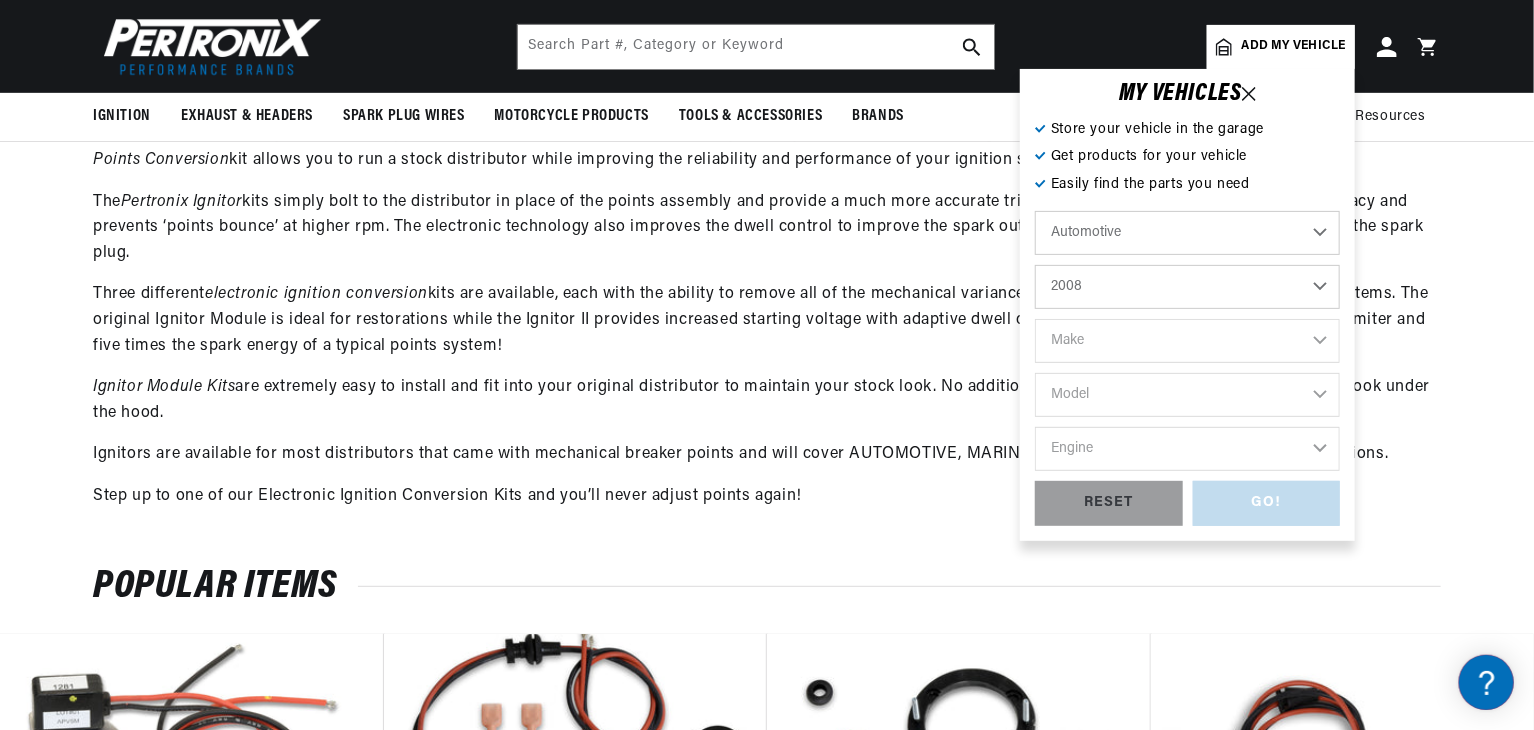 click on "Year
2022
2021
2020
2019
2018
2017
2016
2015
2014
2013
2012
2011
2010
2009
2008
2007
2006
2005
2004
2003
2002
2001
2000
1999
1998
1997
1996
1995
1994
1993
1992
1991
1990
1989
1988
1987
1986 1985" at bounding box center [1187, 287] 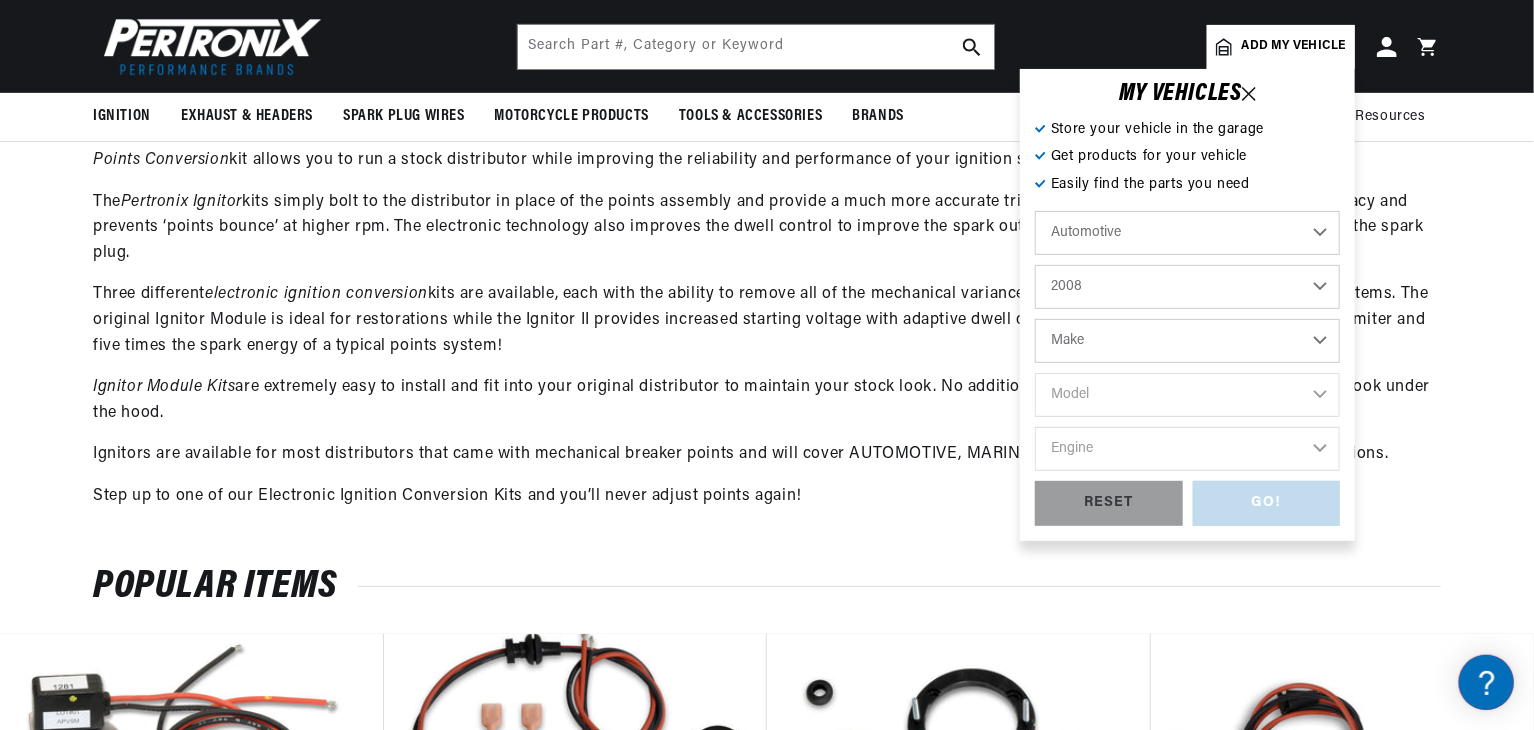 click on "2022
2021
2020
2019
2018
2017
2016
2015
2014
2013
2012
2011
2010
2009
2008
2007
2006
2005
2004
2003
2002
2001
2000
1999
1998
1997
1996
1995
1994
1993
1992
1991
1990
1989
1988
1987
1986
1985 1984" at bounding box center [1187, 287] 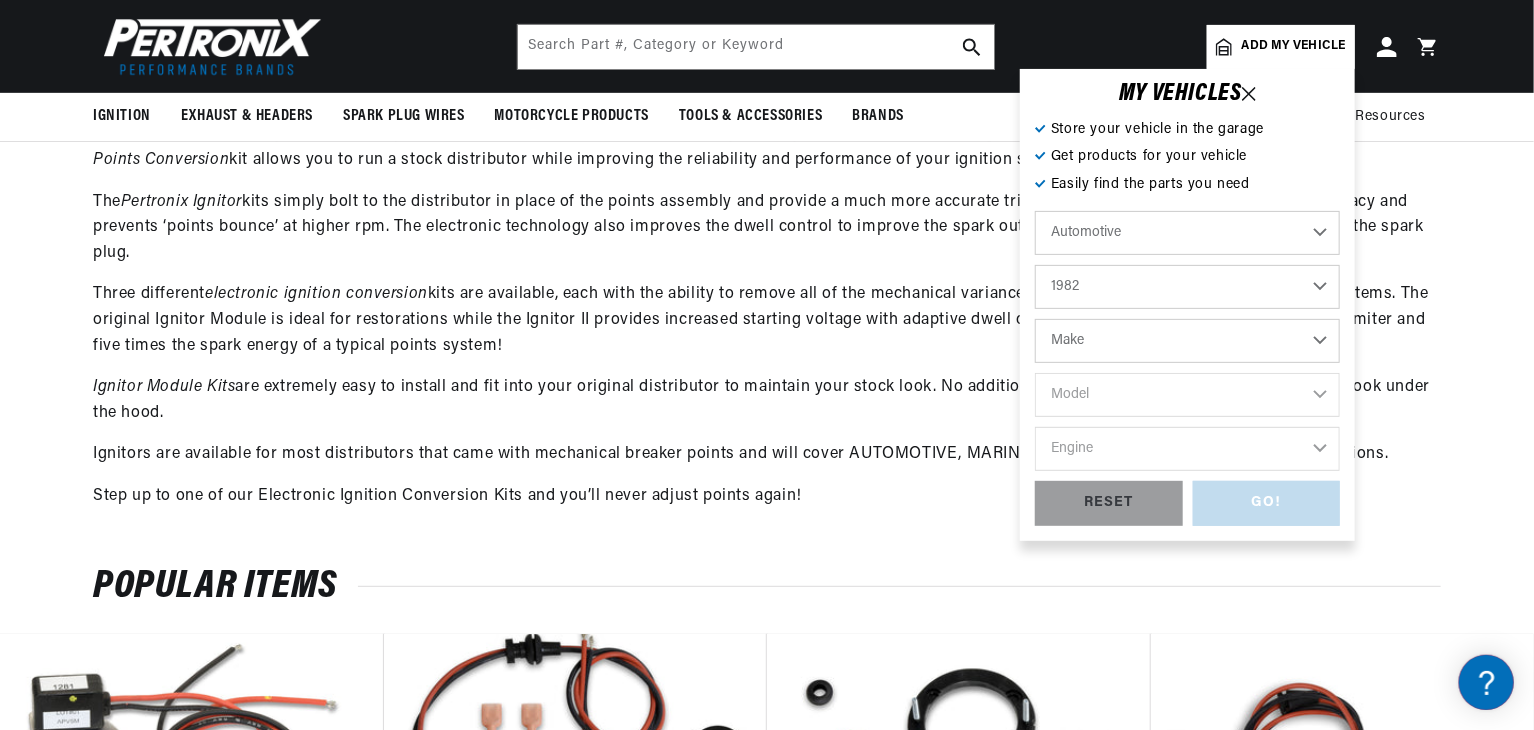 click on "2022
2021
2020
2019
2018
2017
2016
2015
2014
2013
2012
2011
2010
2009
2008
2007
2006
2005
2004
2003
2002
2001
2000
1999
1998
1997
1996
1995
1994
1993
1992
1991
1990
1989
1988
1987
1986
1985 1984" at bounding box center [1187, 287] 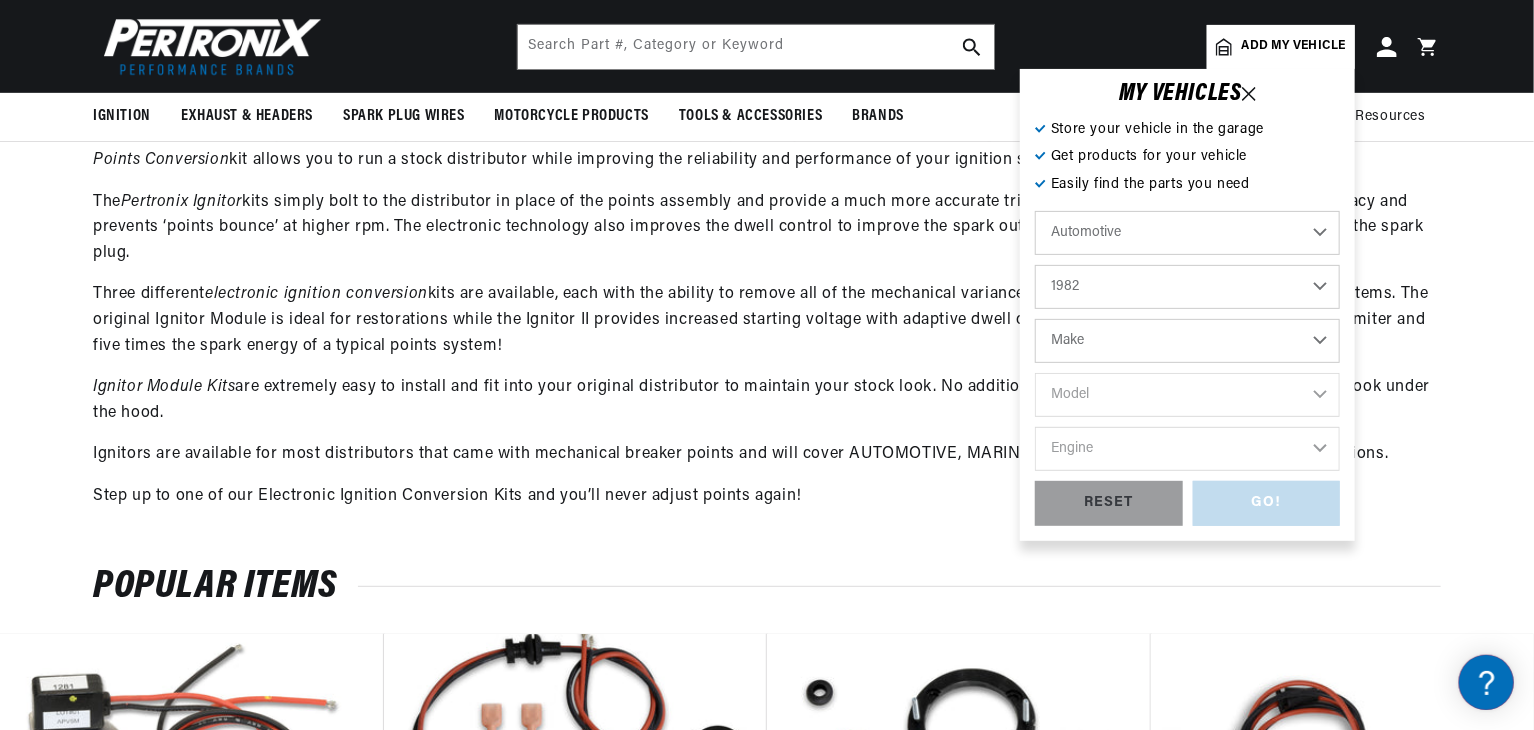 scroll, scrollTop: 0, scrollLeft: 2362, axis: horizontal 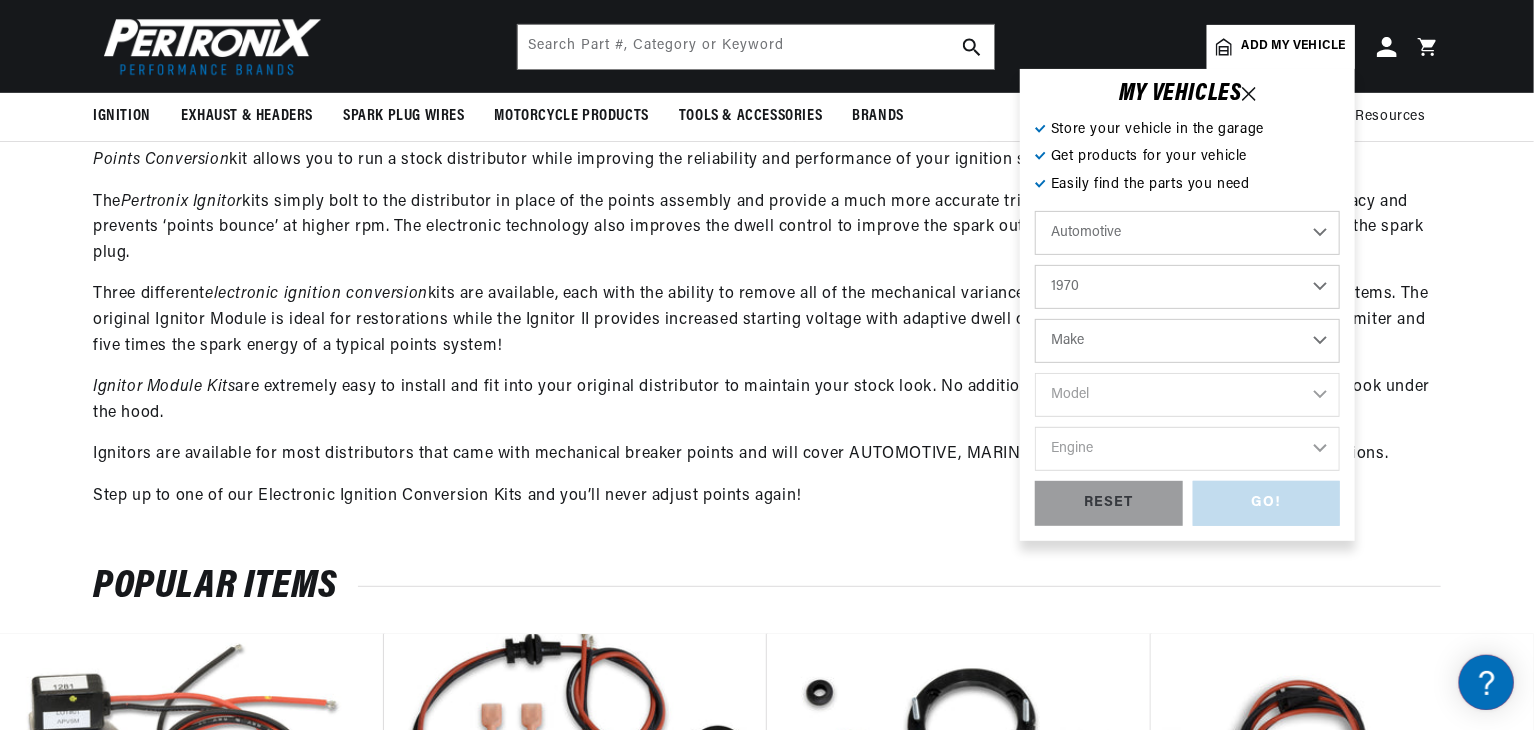 click on "2022
2021
2020
2019
2018
2017
2016
2015
2014
2013
2012
2011
2010
2009
2008
2007
2006
2005
2004
2003
2002
2001
2000
1999
1998
1997
1996
1995
1994
1993
1992
1991
1990
1989
1988
1987
1986
1985 1984" at bounding box center [1187, 287] 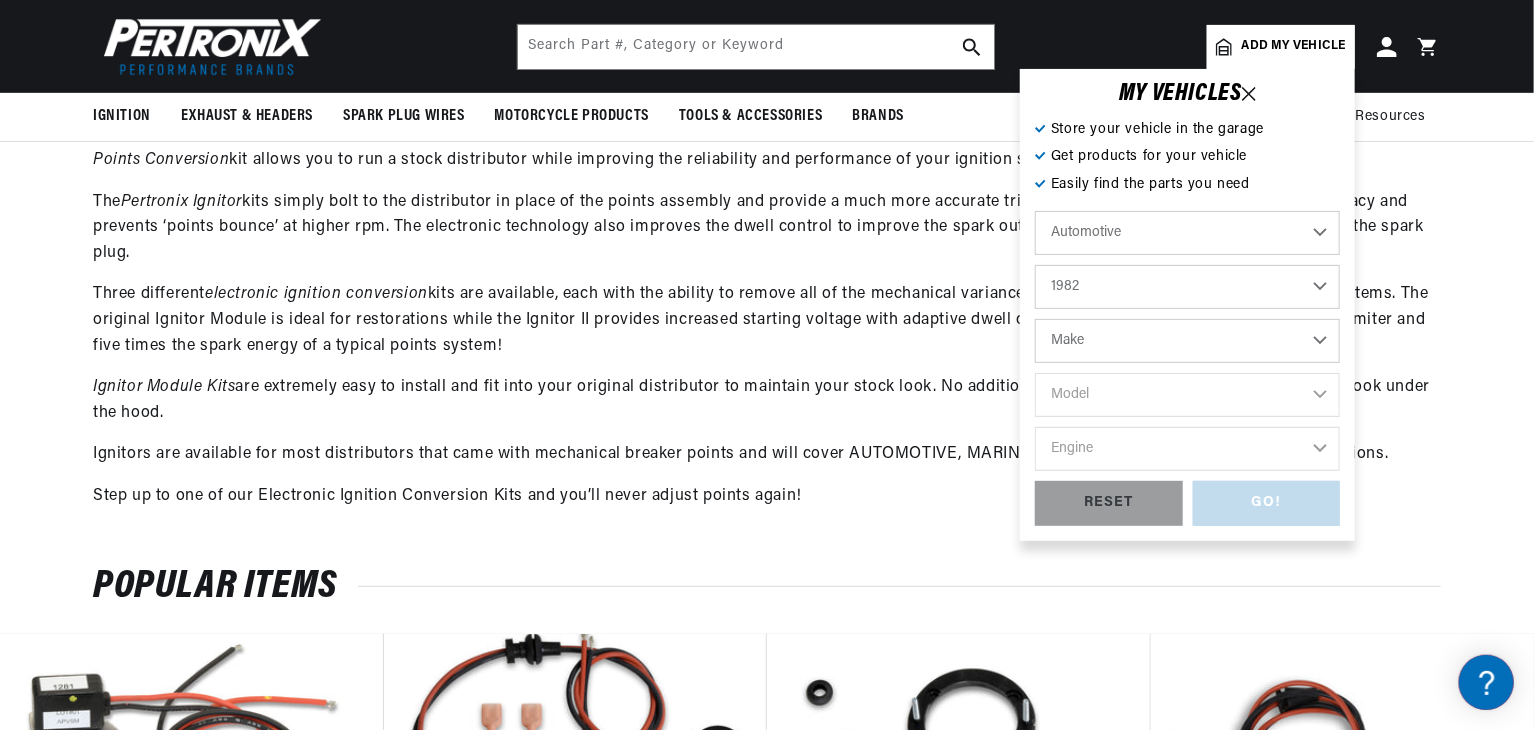 select on "1970" 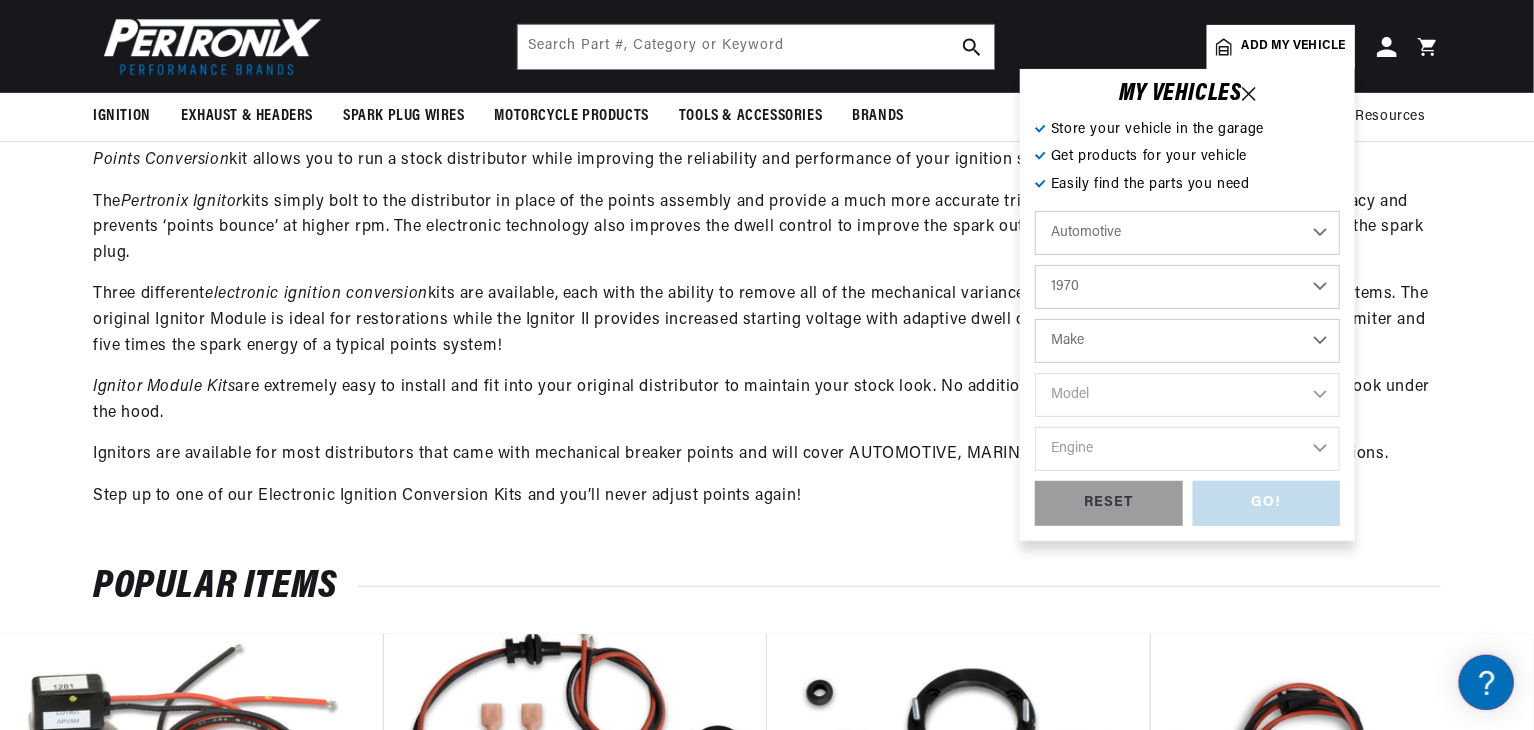 click on "Make
Alfa Romeo
American Motors
Aston Martin
Audi
Austin
Austin Healey
Avanti
BMW
Buick
Cadillac
Checker
Chevrolet
Chrysler
Citroen
Dodge
Ferrari
Fiat
Ford
Ford (Europe)
GMC
Honda
IHC Truck
International
Jaguar
Jeep
Lamborghini
Lancia
Lincoln
Lotus
Maserati
Mercedes-Benz
Mercury
MG" at bounding box center [1187, 341] 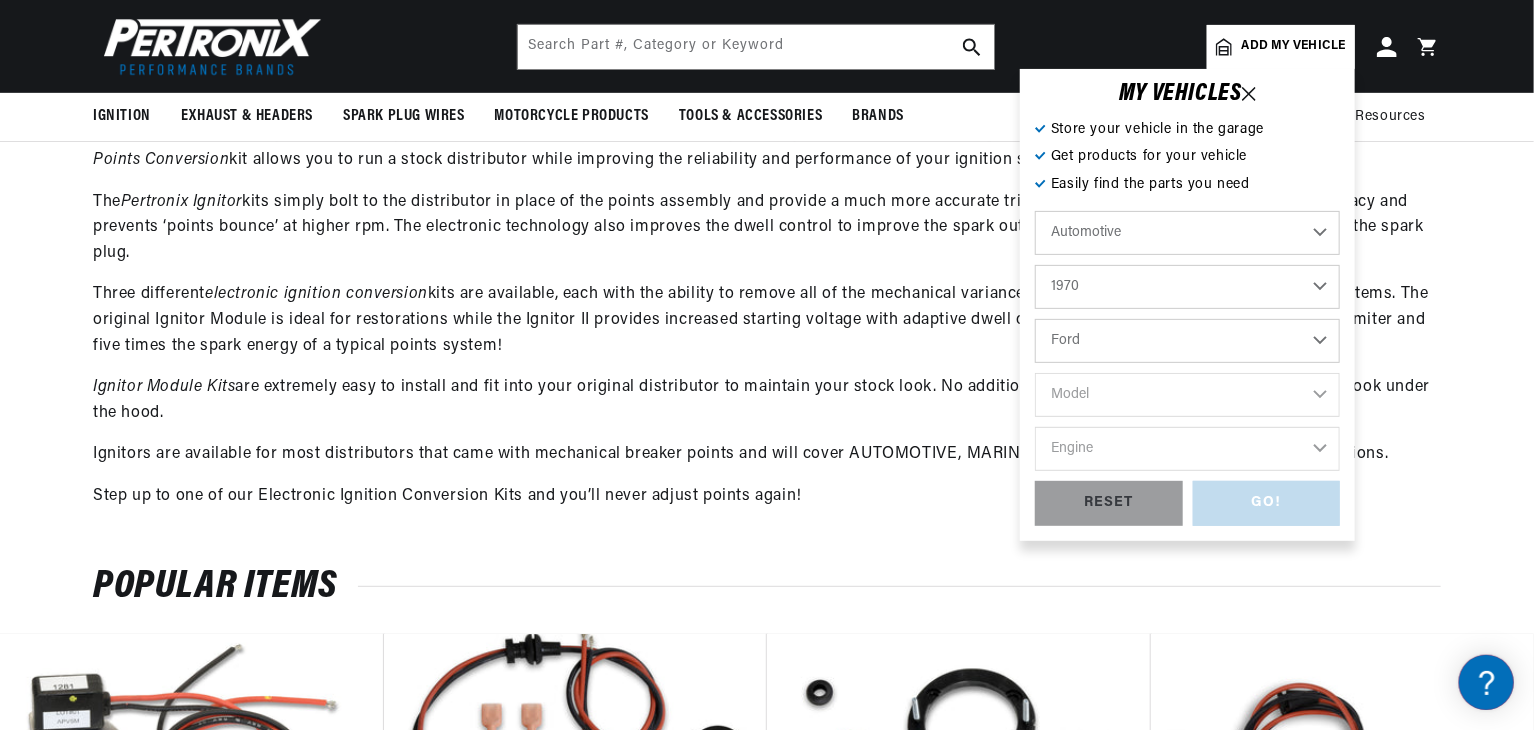 click on "Make
Alfa Romeo
American Motors
Aston Martin
Audi
Austin
Austin Healey
Avanti
BMW
Buick
Cadillac
Checker
Chevrolet
Chrysler
Citroen
Dodge
Ferrari
Fiat
Ford
Ford (Europe)
GMC
Honda
IHC Truck
International
Jaguar
Jeep
Lamborghini
Lancia
Lincoln
Lotus
Maserati
Mercedes-Benz
Mercury
MG" at bounding box center (1187, 341) 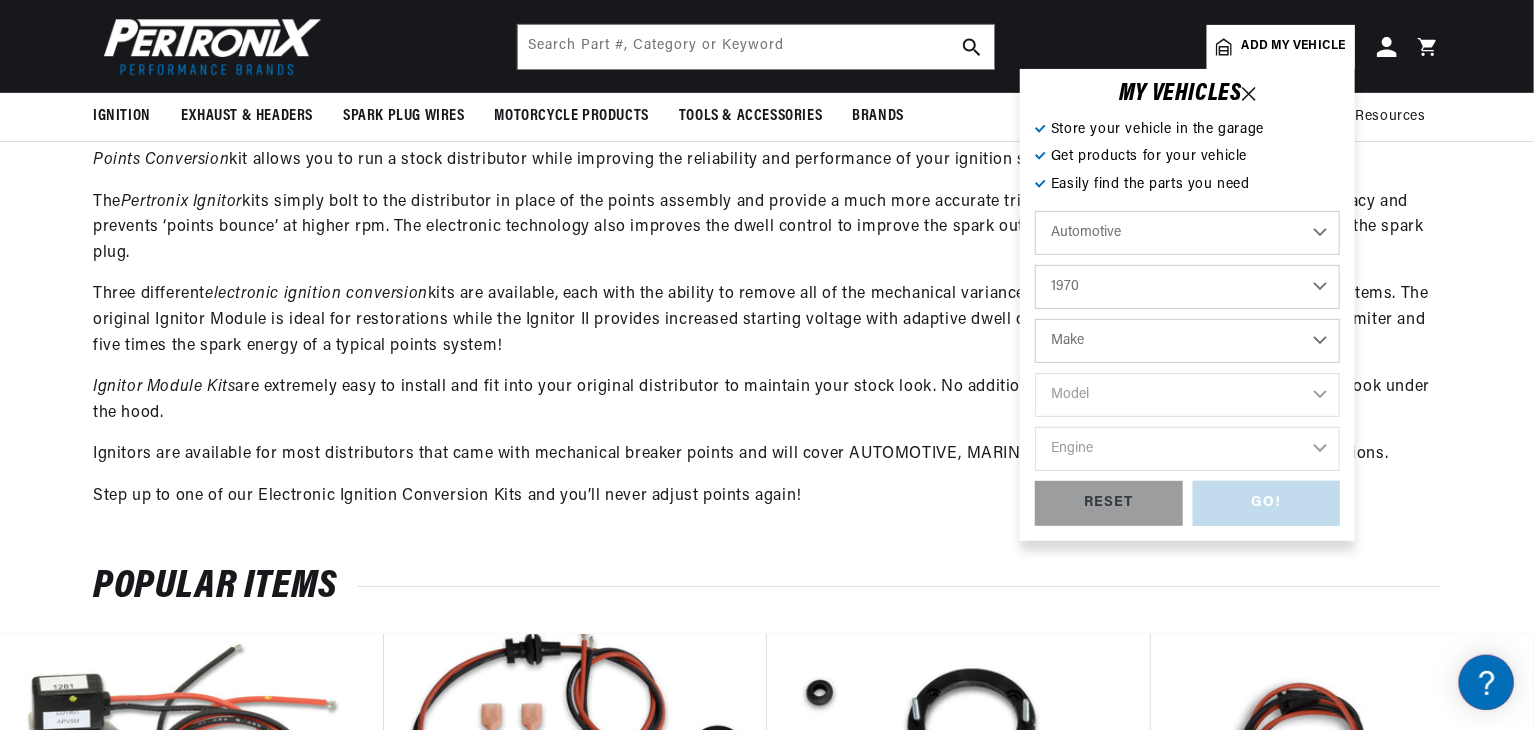 select on "Ford" 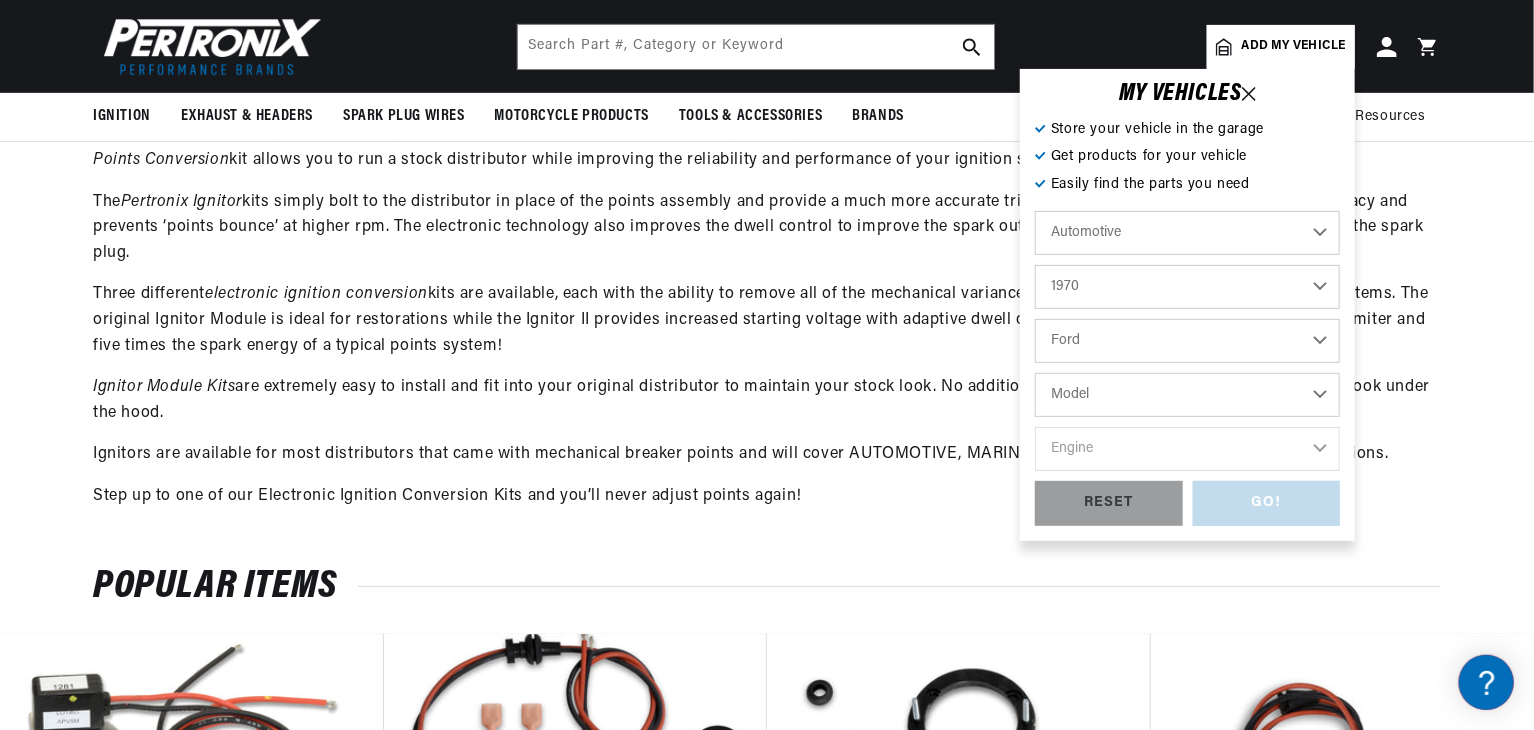 scroll, scrollTop: 0, scrollLeft: 1180, axis: horizontal 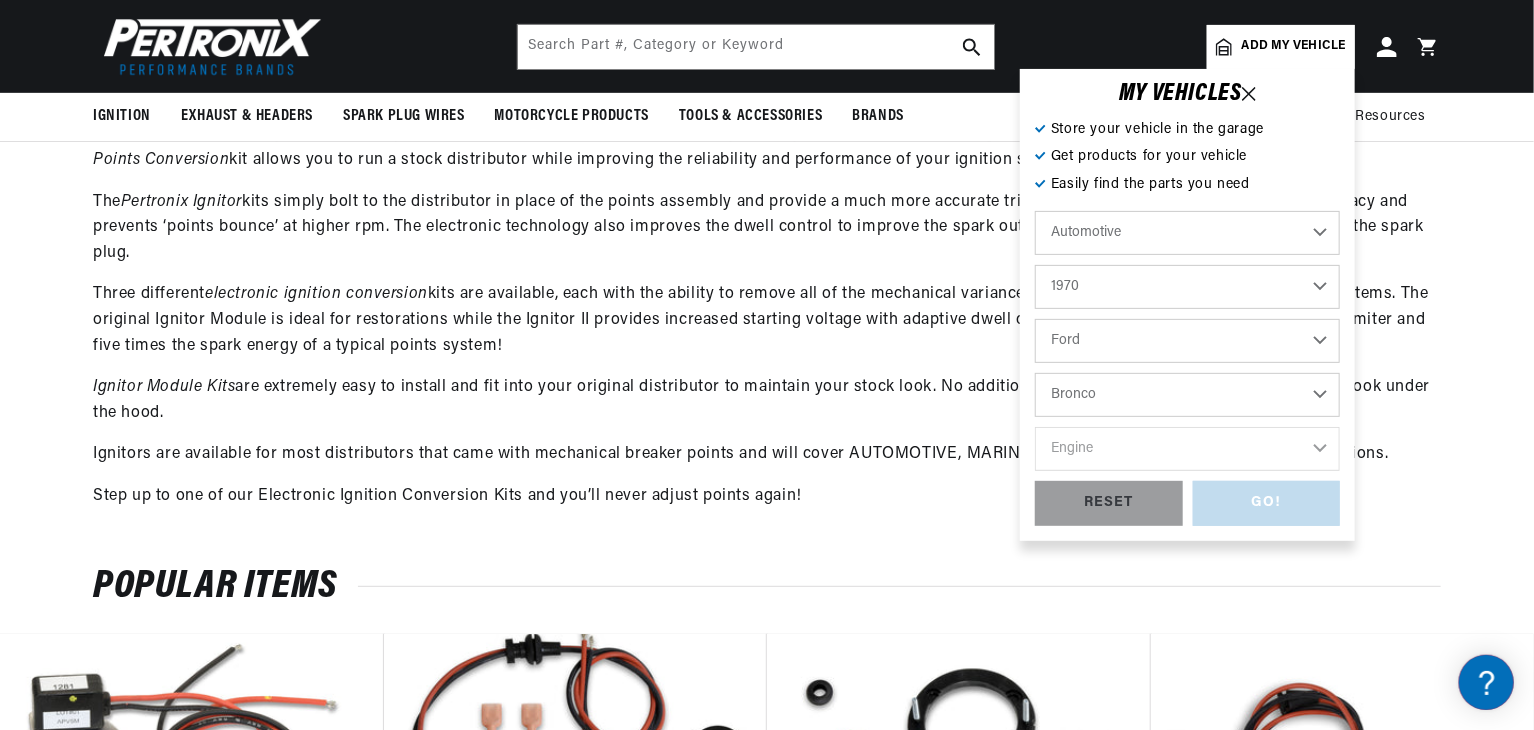 click on "Model
Bronco
Country Sedan
Country Squire
Custom
Custom 500
E-100 Econoline
E-200 Econoline
E-300 Econoline
F-100
F-250
F-350
Fairlane
Falcon
Galaxie 500
LTD
Maverick
Mustang
P-350
Ranch Wagon
Ranchero
Thunderbird
Torino" at bounding box center (1187, 395) 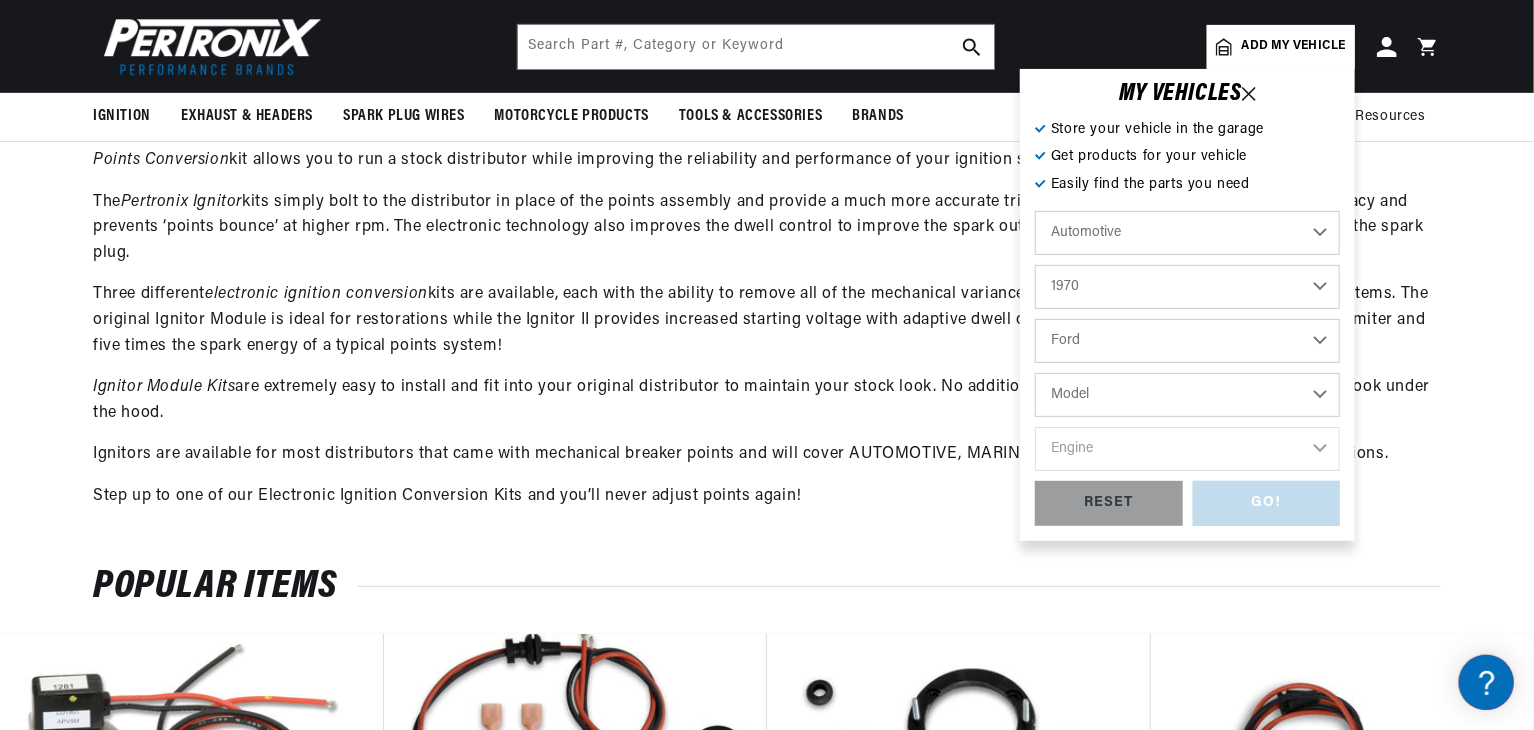 select on "Bronco" 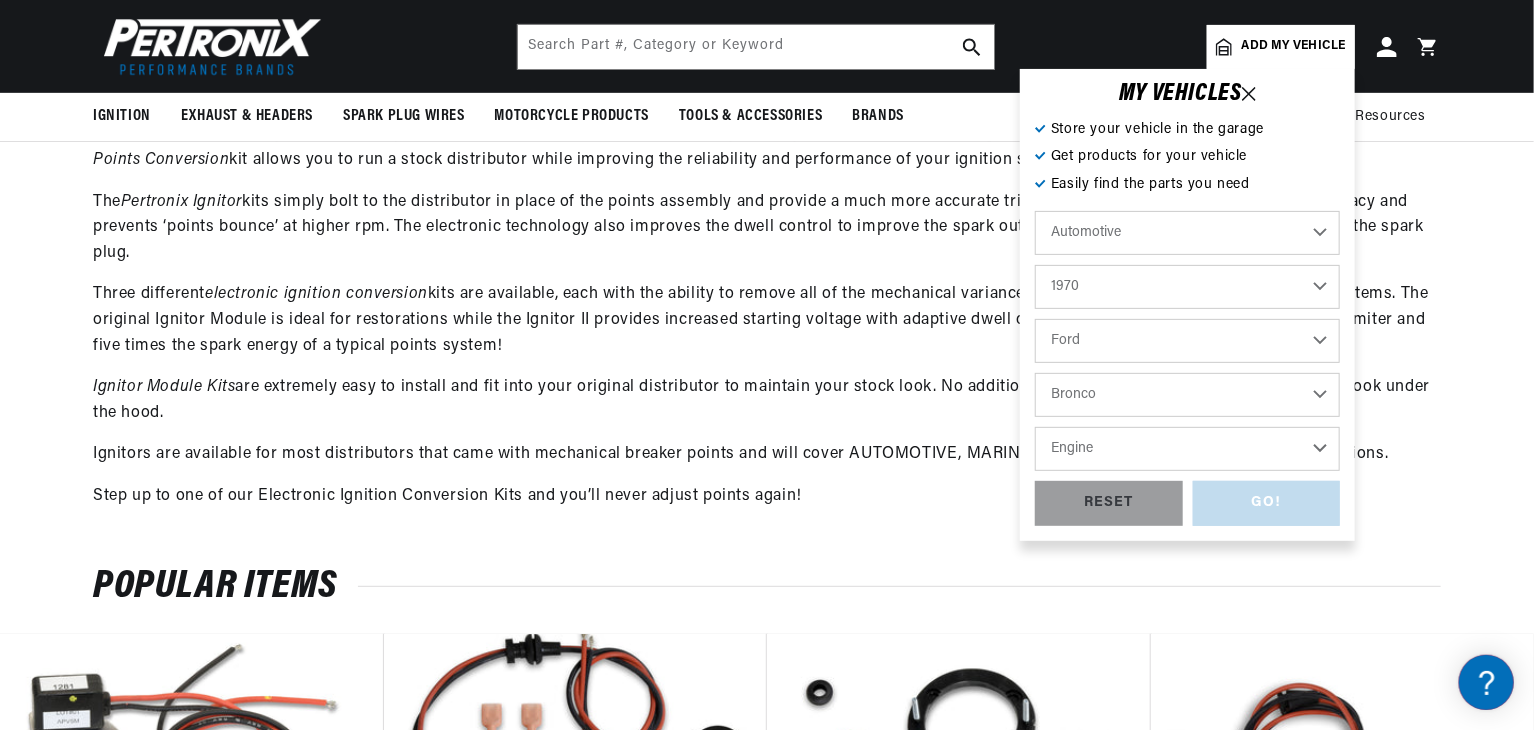 click on "Engine
170cid / 2.8L
200cid / 3.3L
289cid / 4.7L
302cid / 5.0L" at bounding box center (1187, 449) 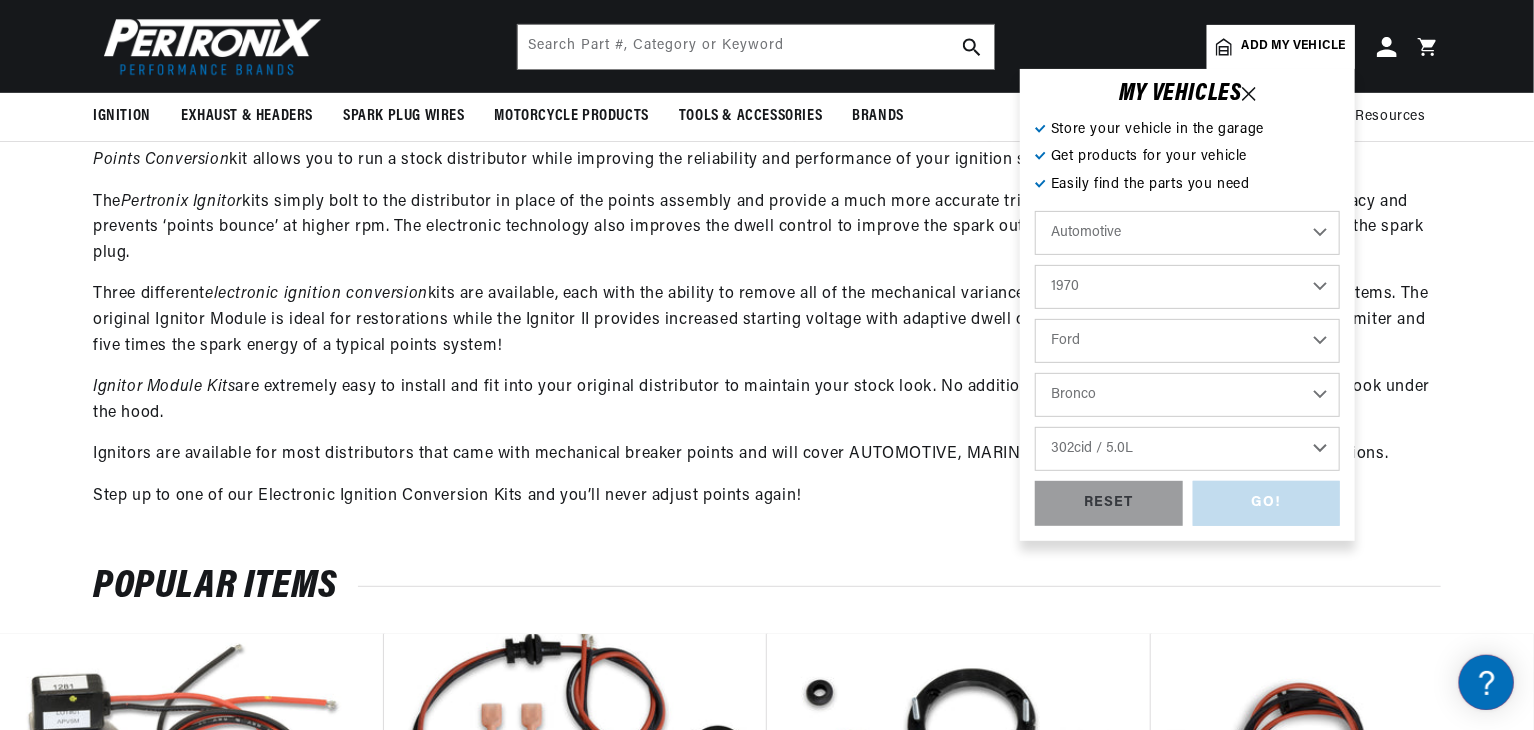 click on "Engine
170cid / 2.8L
200cid / 3.3L
289cid / 4.7L
302cid / 5.0L" at bounding box center (1187, 449) 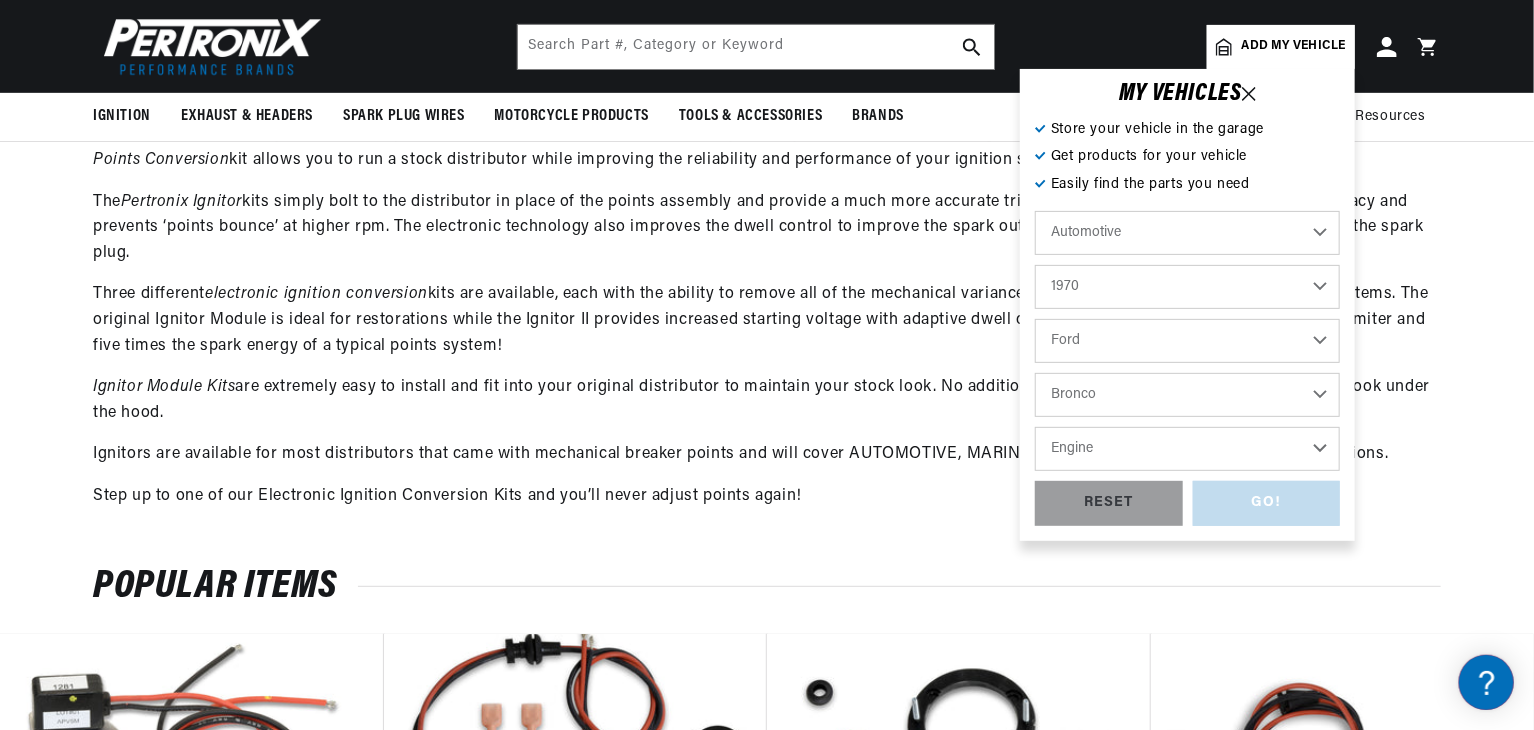 select on "302cid-5.0L" 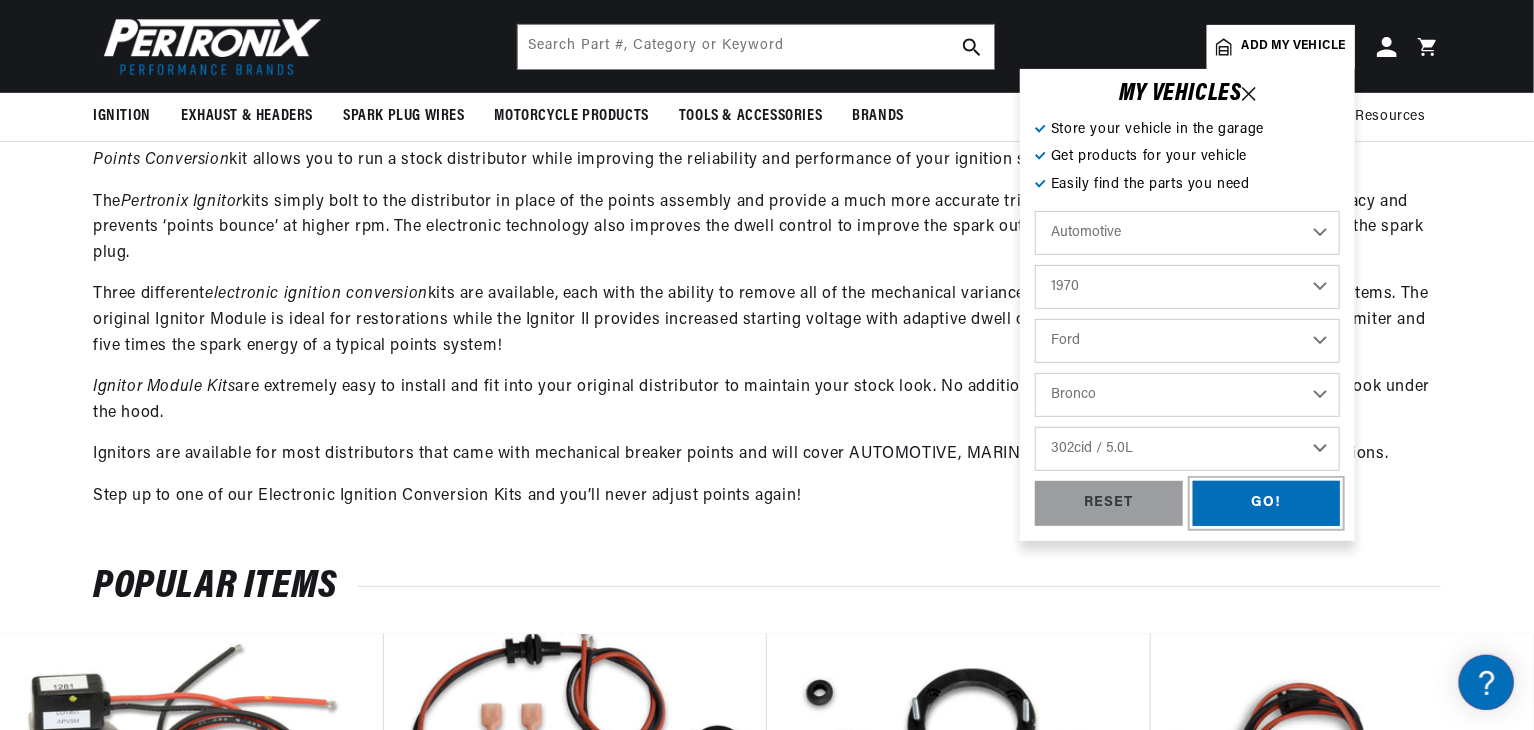 click on "GO!" at bounding box center [1267, 503] 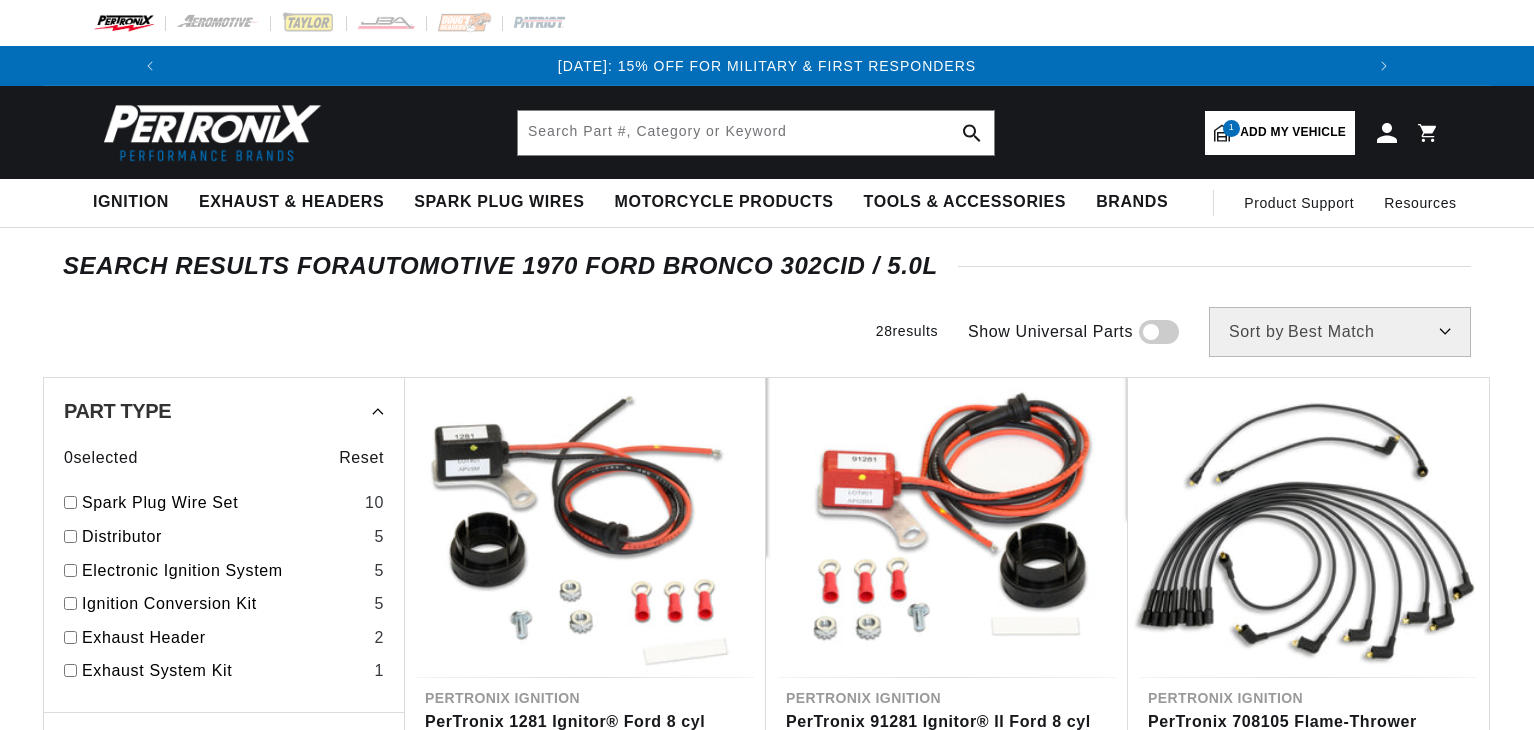 scroll, scrollTop: 0, scrollLeft: 0, axis: both 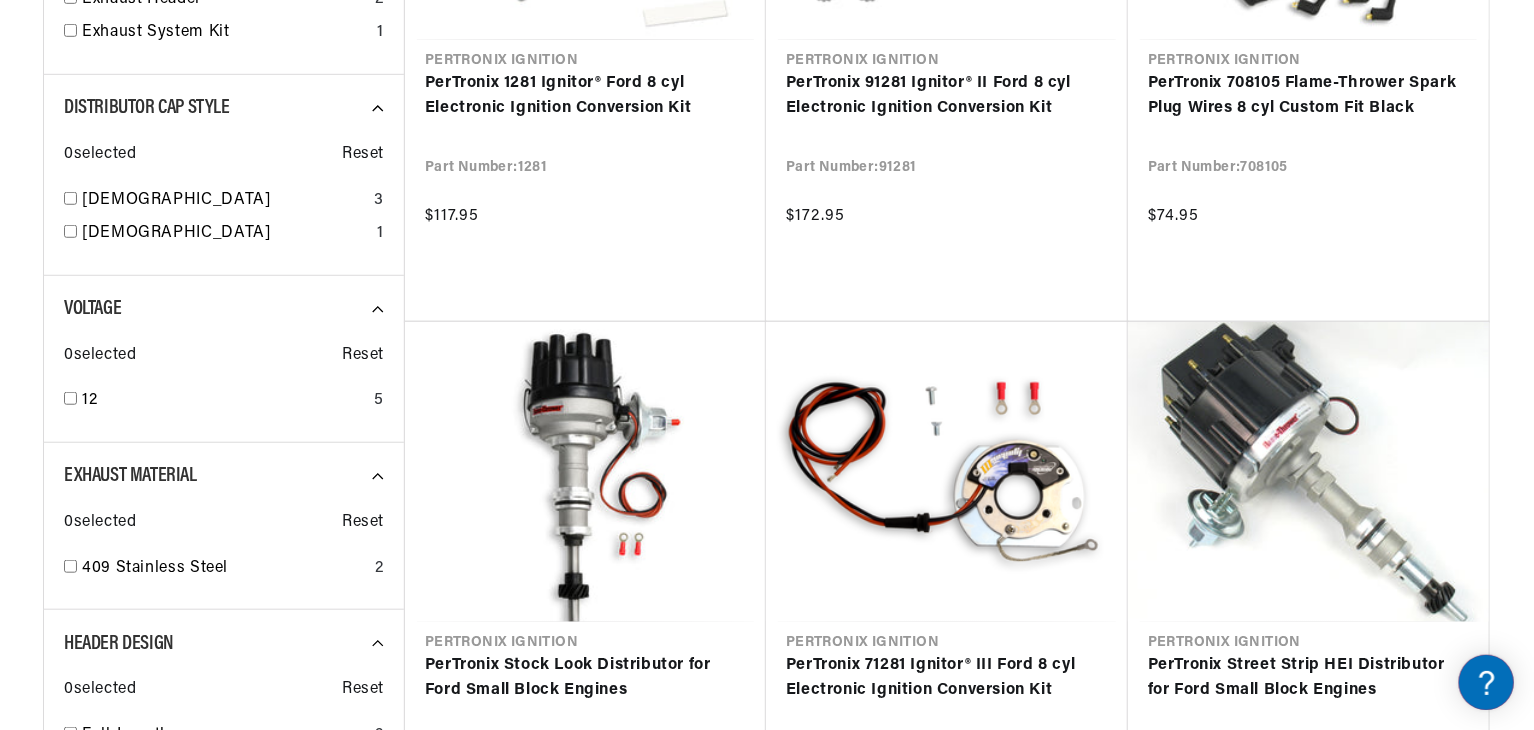 click on "SEARCH RESULTS FOR  Automotive 1970 Ford Bronco 302cid / 5.0L
Filters
28  results
Show Universal Parts
Sort by
Best Match Featured Name, A-Z Name, Z-A Price, Low to High Price, High to Low
Part Type 0  selected
Reset
Spark Plug Wire Set 10 Distributor 5 Electronic Ignition System 5 Ignition Conversion Kit 5 Exhaust Header 2 Exhaust System Kit 1 Distributor Cap Style 0  selected
Reset
Female 3 Male 1 Voltage 0  selected
Reset
12 5 Exhaust Material 0  selected
Reset
409 Stainless Steel 2 Header Design 0  selected
Reset
Full-Length 2 Exhaust Finish 0  selected
Reset
Metallic Ceramic Coated 1 Uncoated 1 Tube Diameter 0  selected
Reset
1.75 Inches 2 Collector Diameter 0  selected
Reset
2.5 Inches 2 Resistance 0  selected
Reset
350 ohm/ft 4 3" at bounding box center [767, 1213] 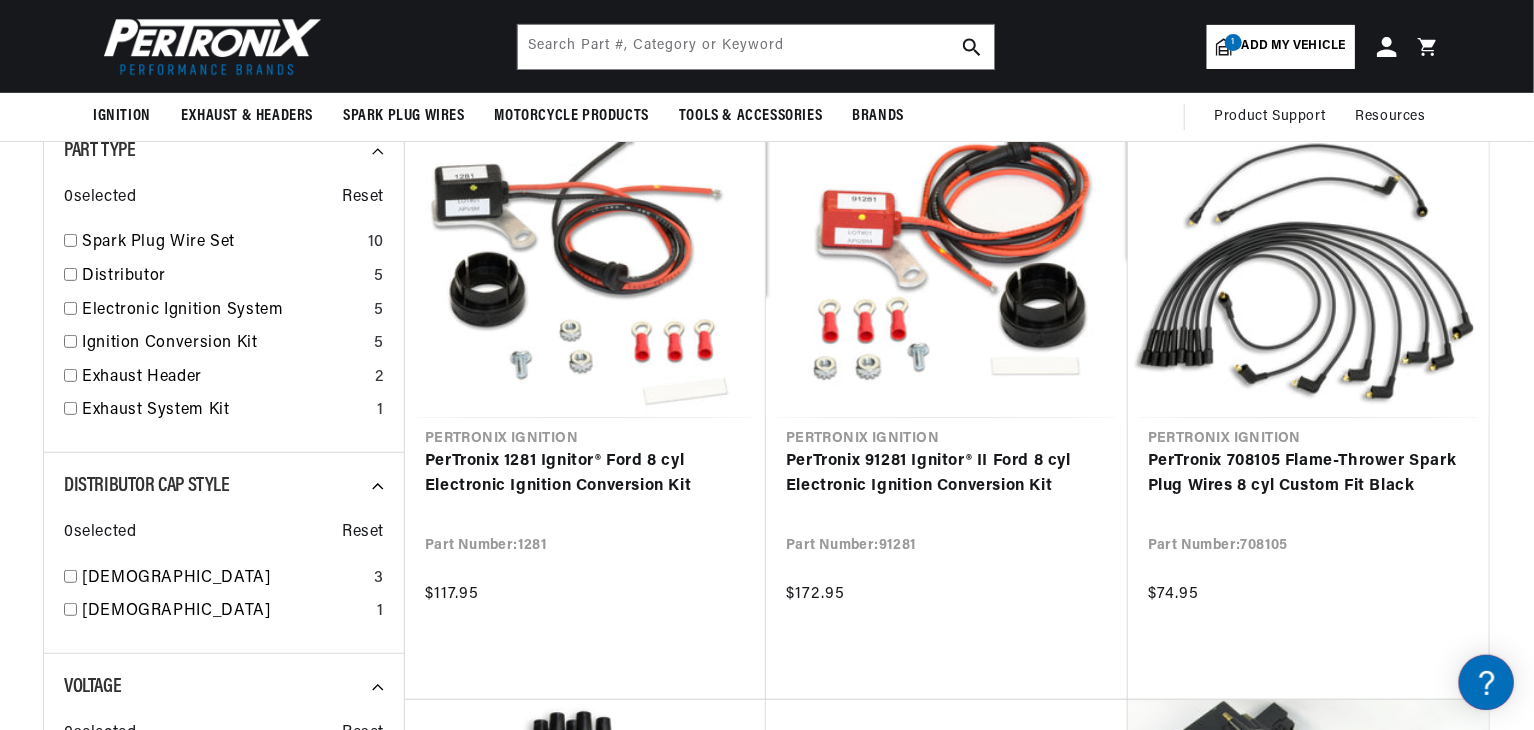 scroll, scrollTop: 118, scrollLeft: 0, axis: vertical 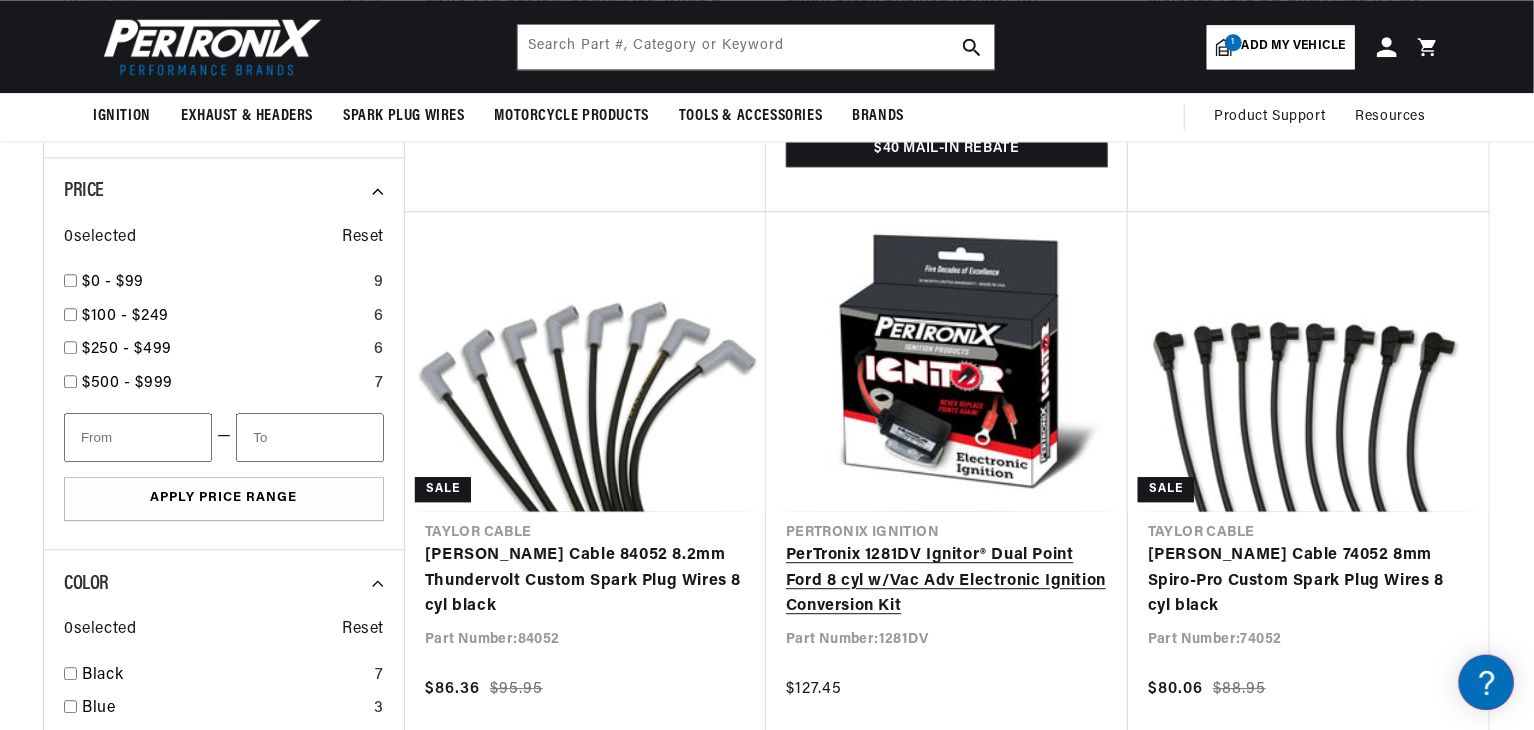 click on "PerTronix 1281DV Ignitor® Dual Point Ford 8 cyl w/Vac Adv Electronic Ignition Conversion Kit" at bounding box center (947, 581) 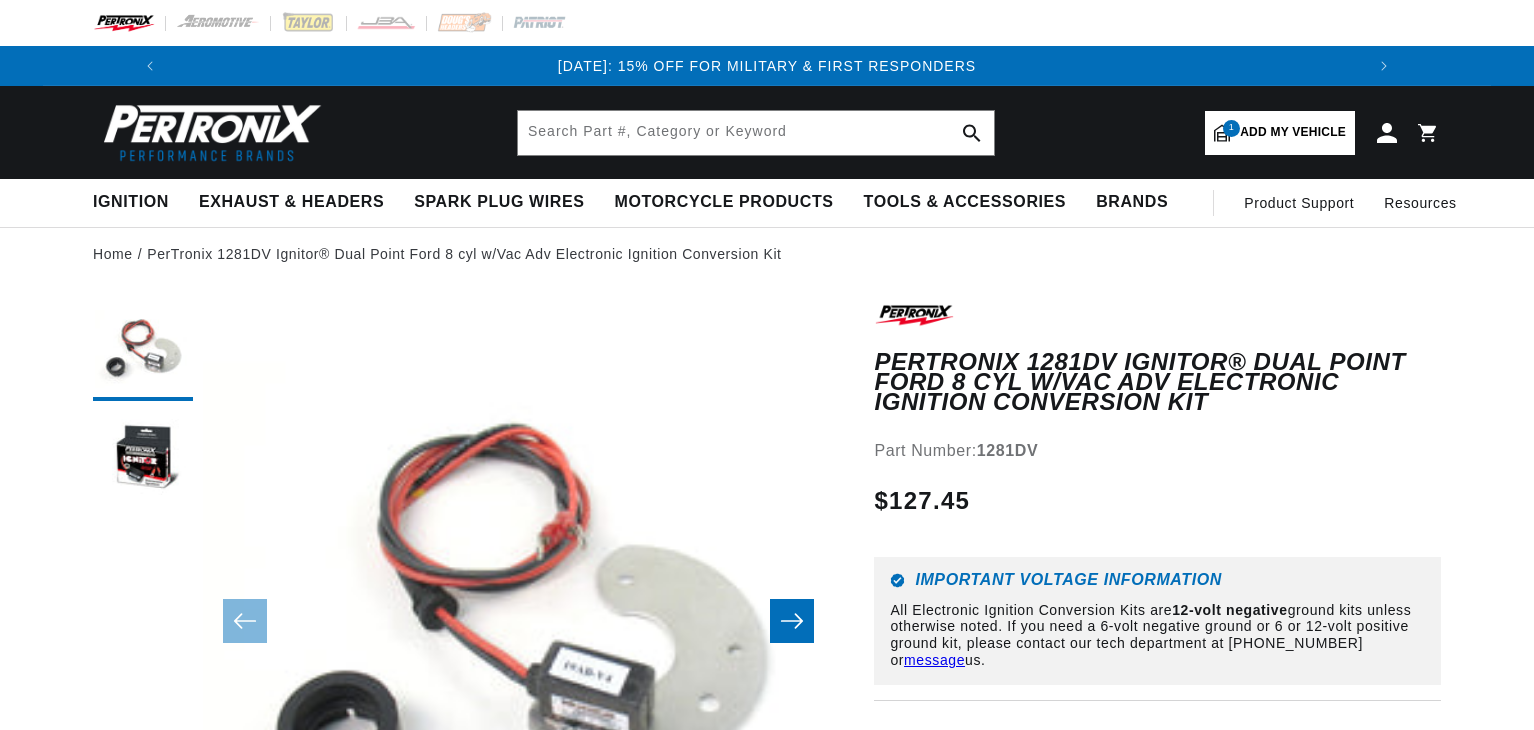 scroll, scrollTop: 0, scrollLeft: 0, axis: both 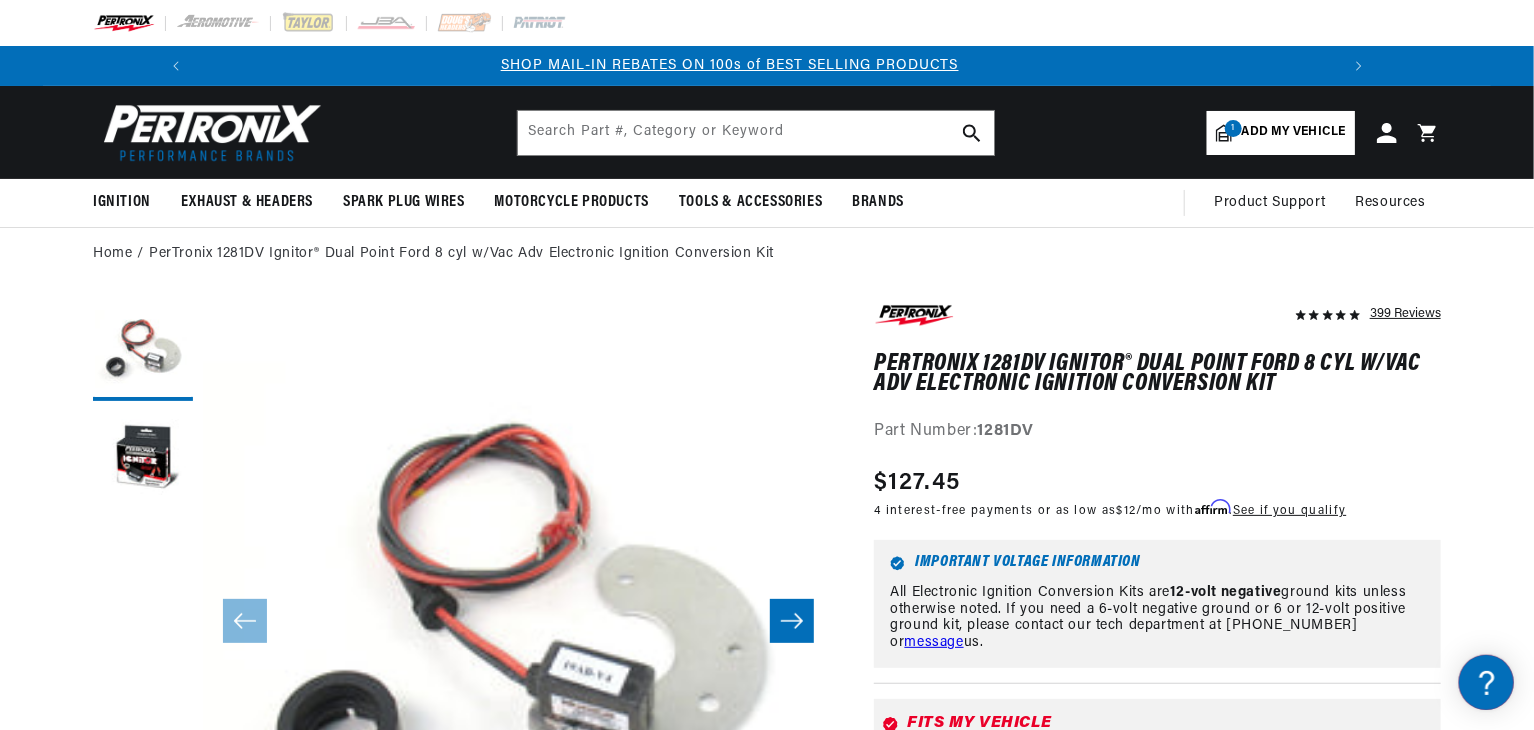click on "Add my vehicle" at bounding box center (1294, 132) 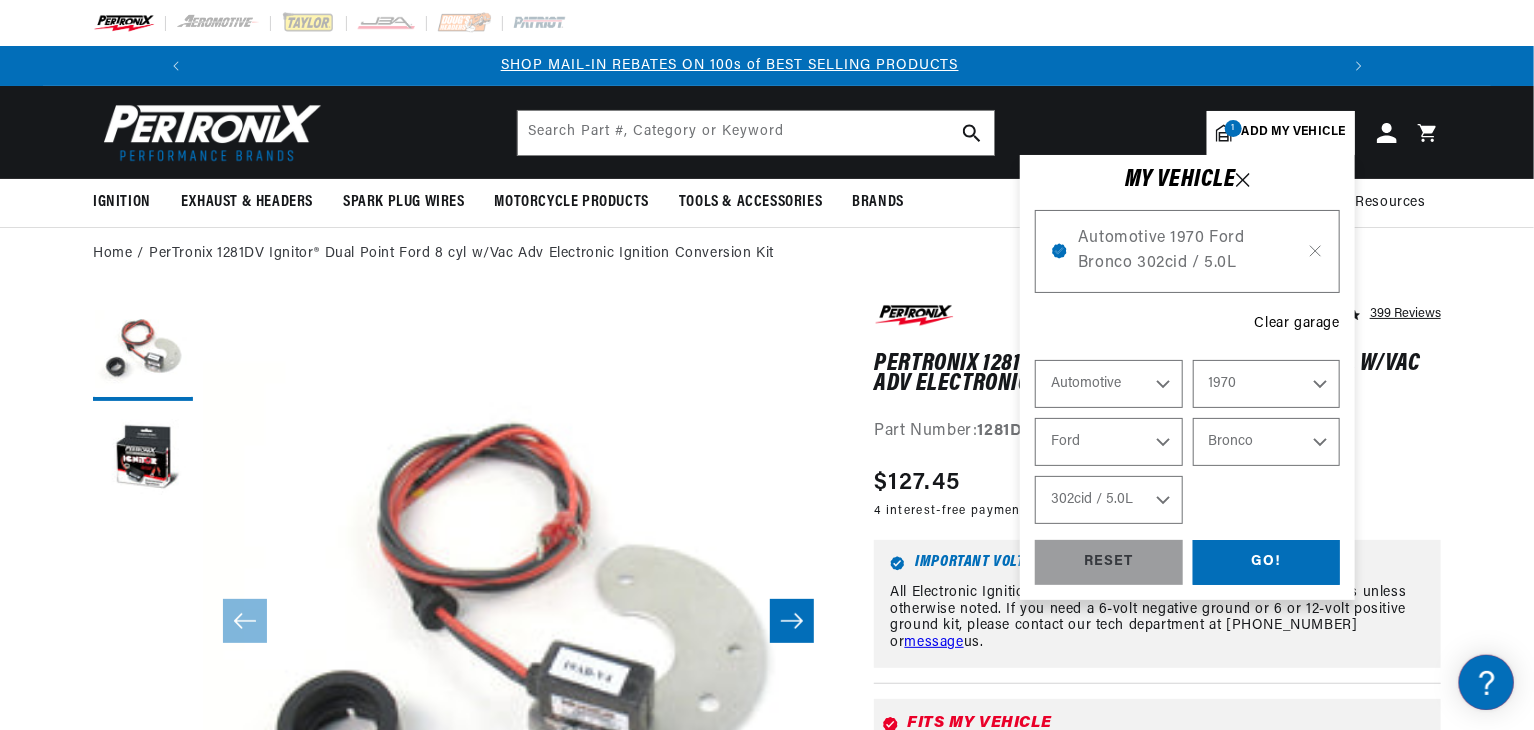 select 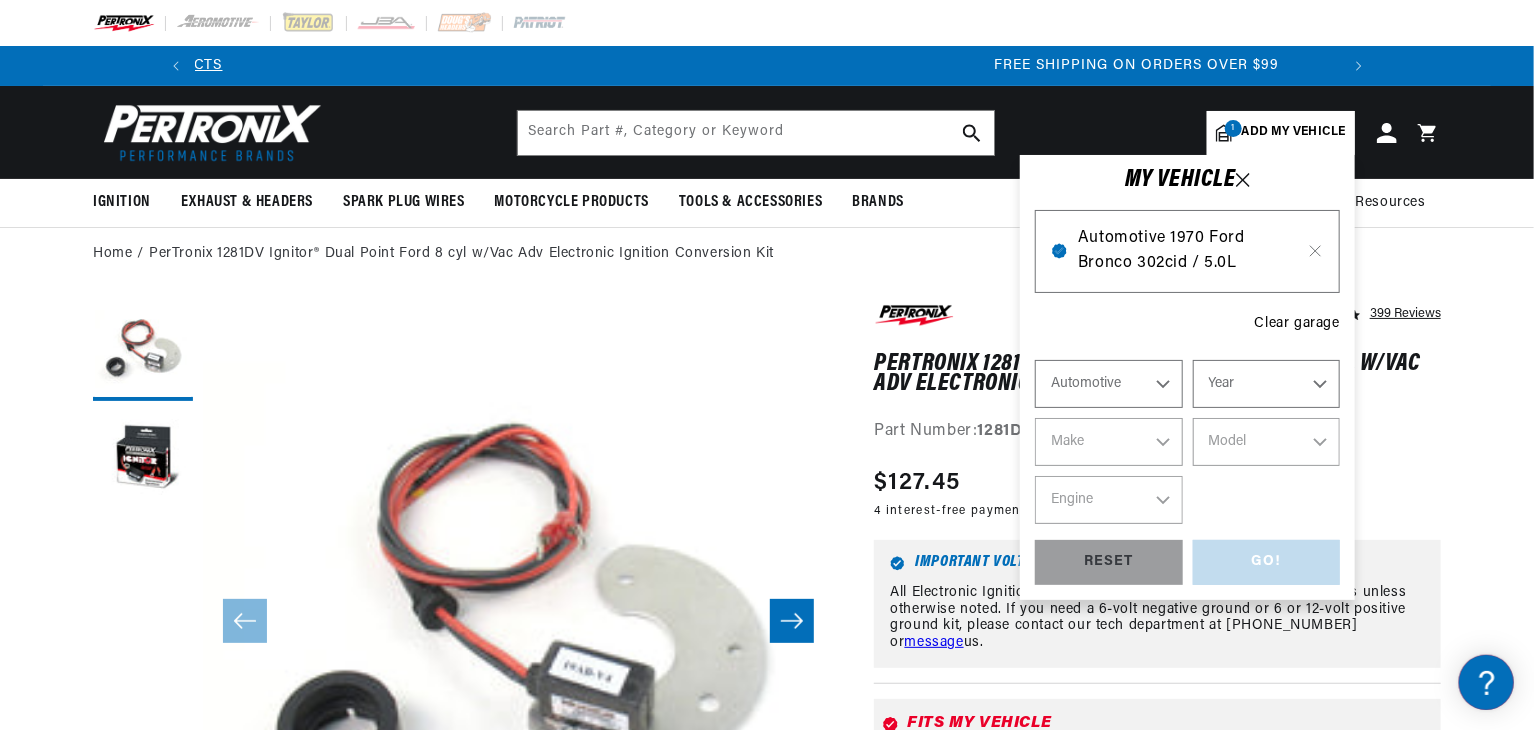 click on "Automotive 1970 Ford Bronco 302cid / 5.0L" at bounding box center [1187, 251] 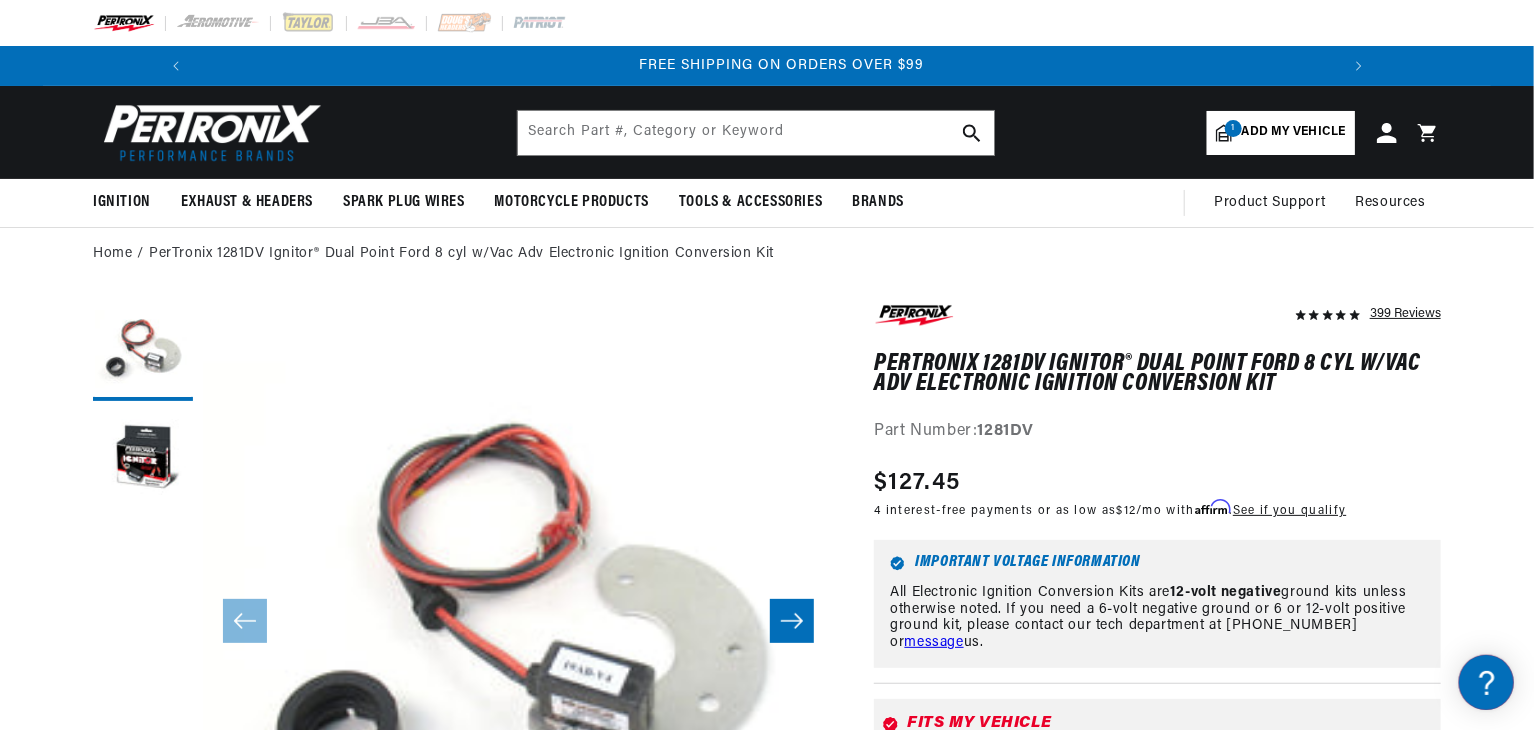 scroll, scrollTop: 0, scrollLeft: 2361, axis: horizontal 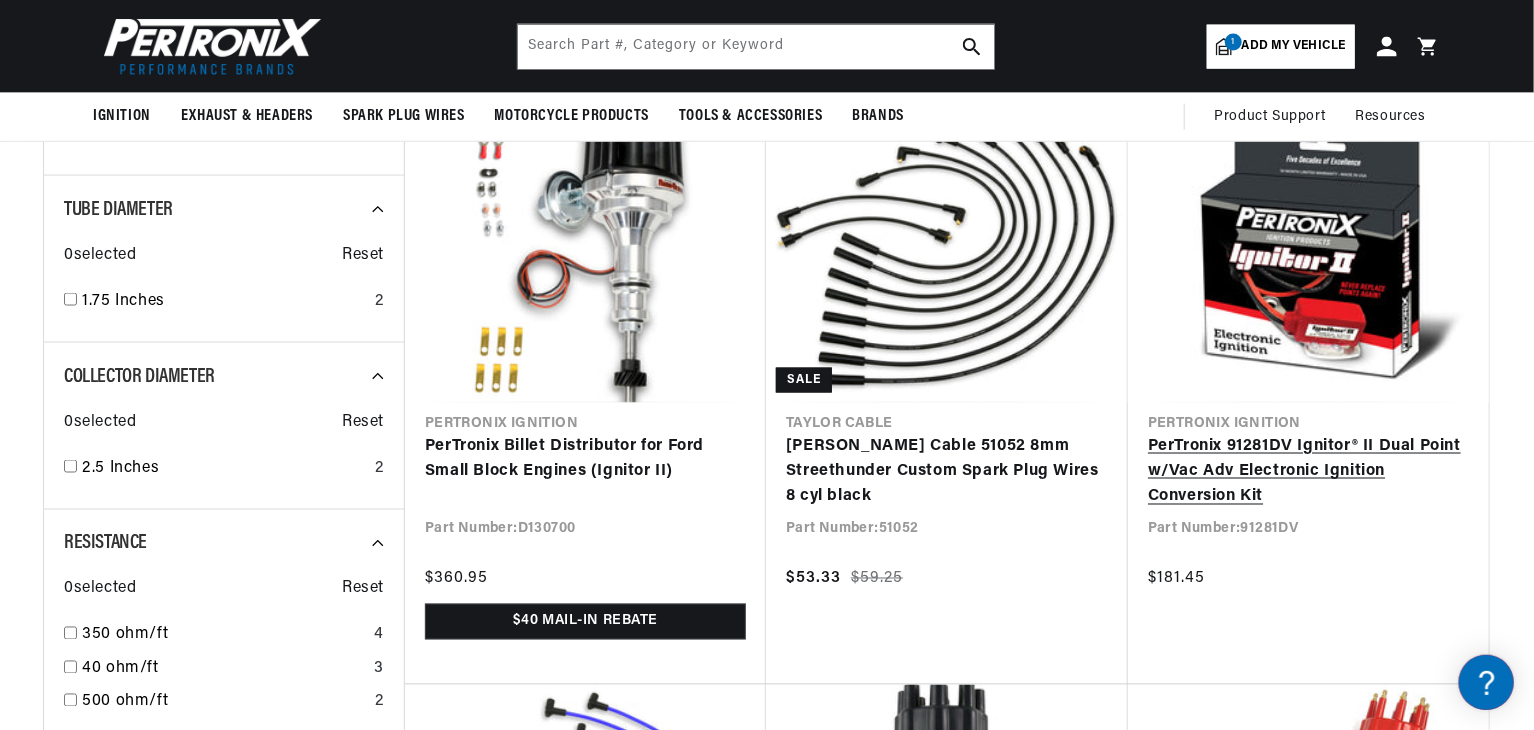 drag, startPoint x: 1279, startPoint y: 463, endPoint x: 1294, endPoint y: 470, distance: 16.552946 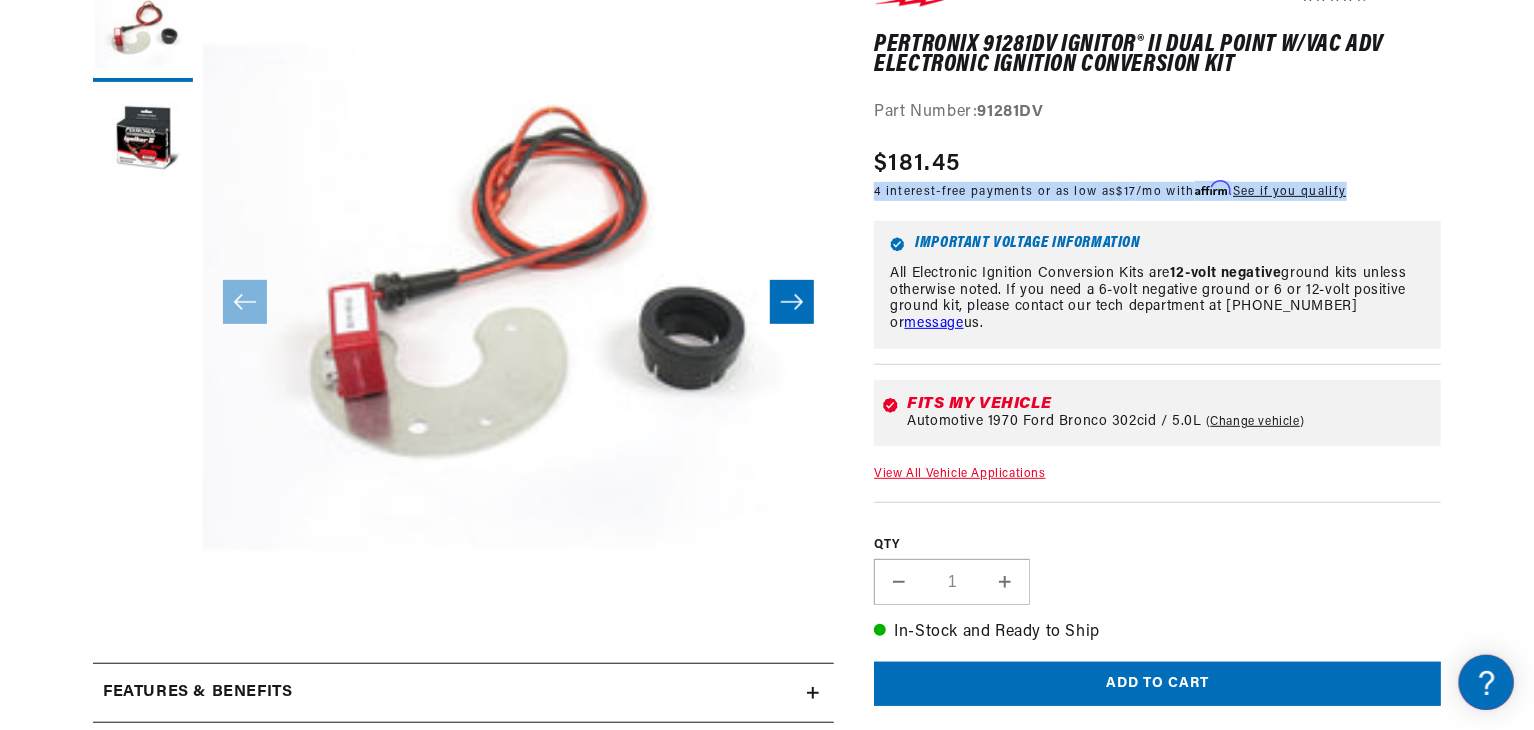 scroll, scrollTop: 320, scrollLeft: 0, axis: vertical 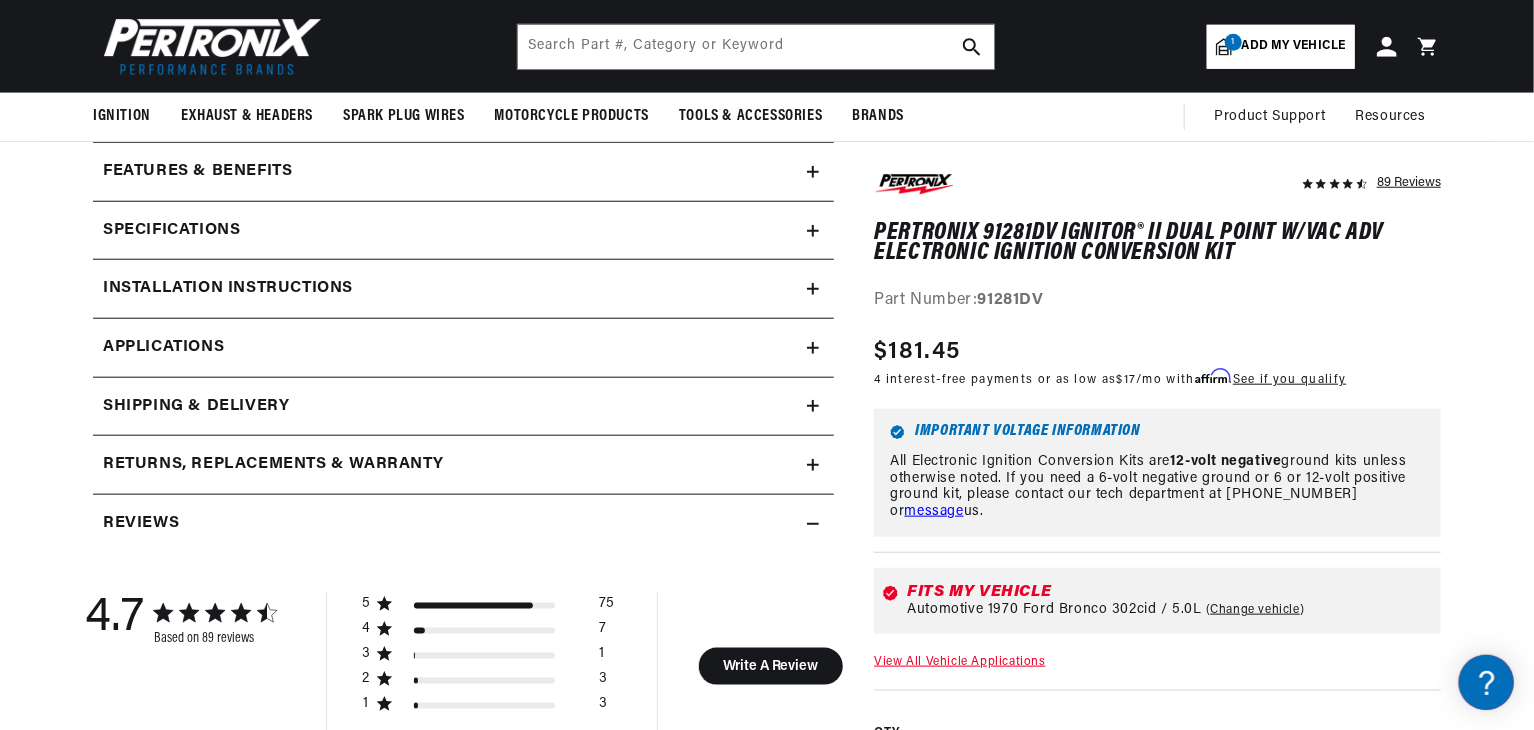 click 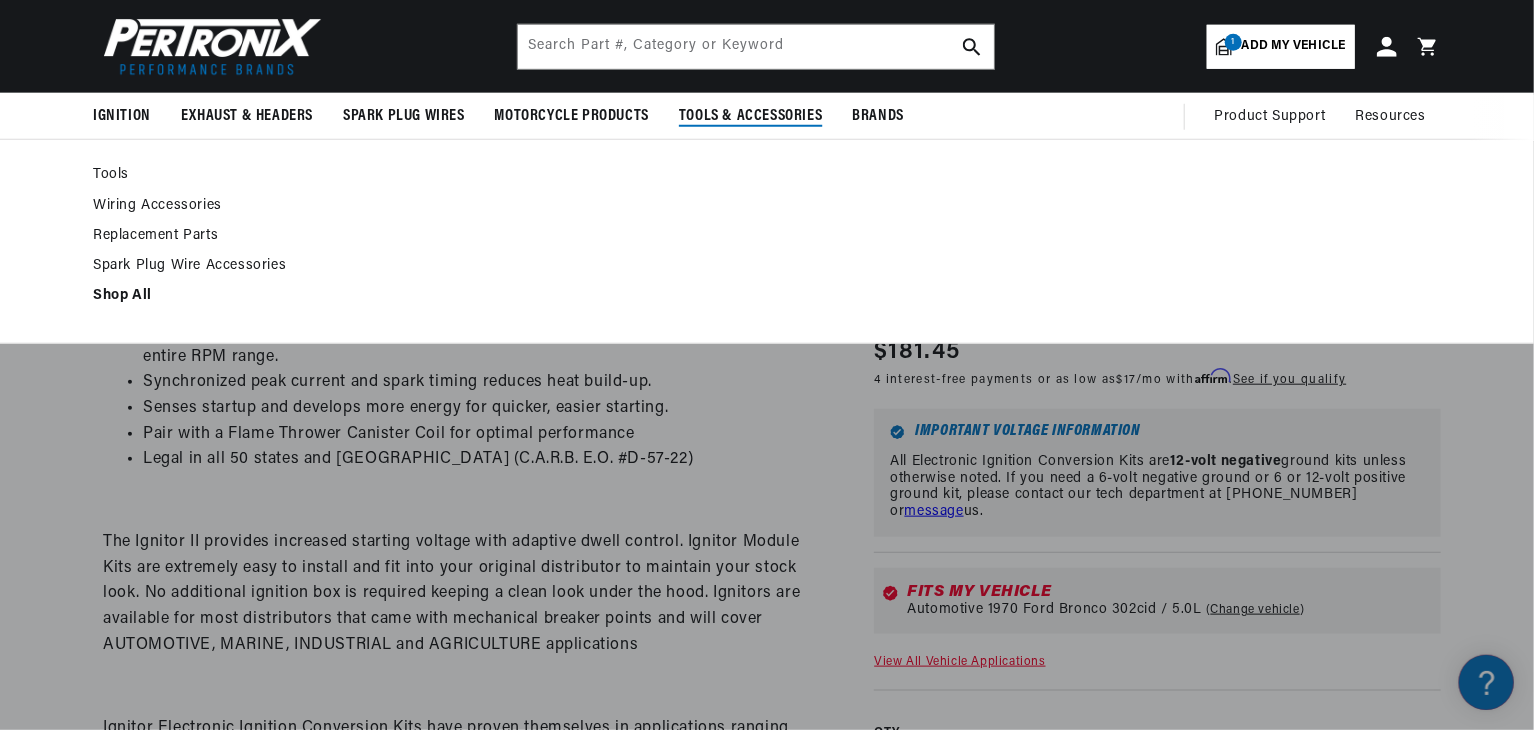 scroll, scrollTop: 0, scrollLeft: 1180, axis: horizontal 